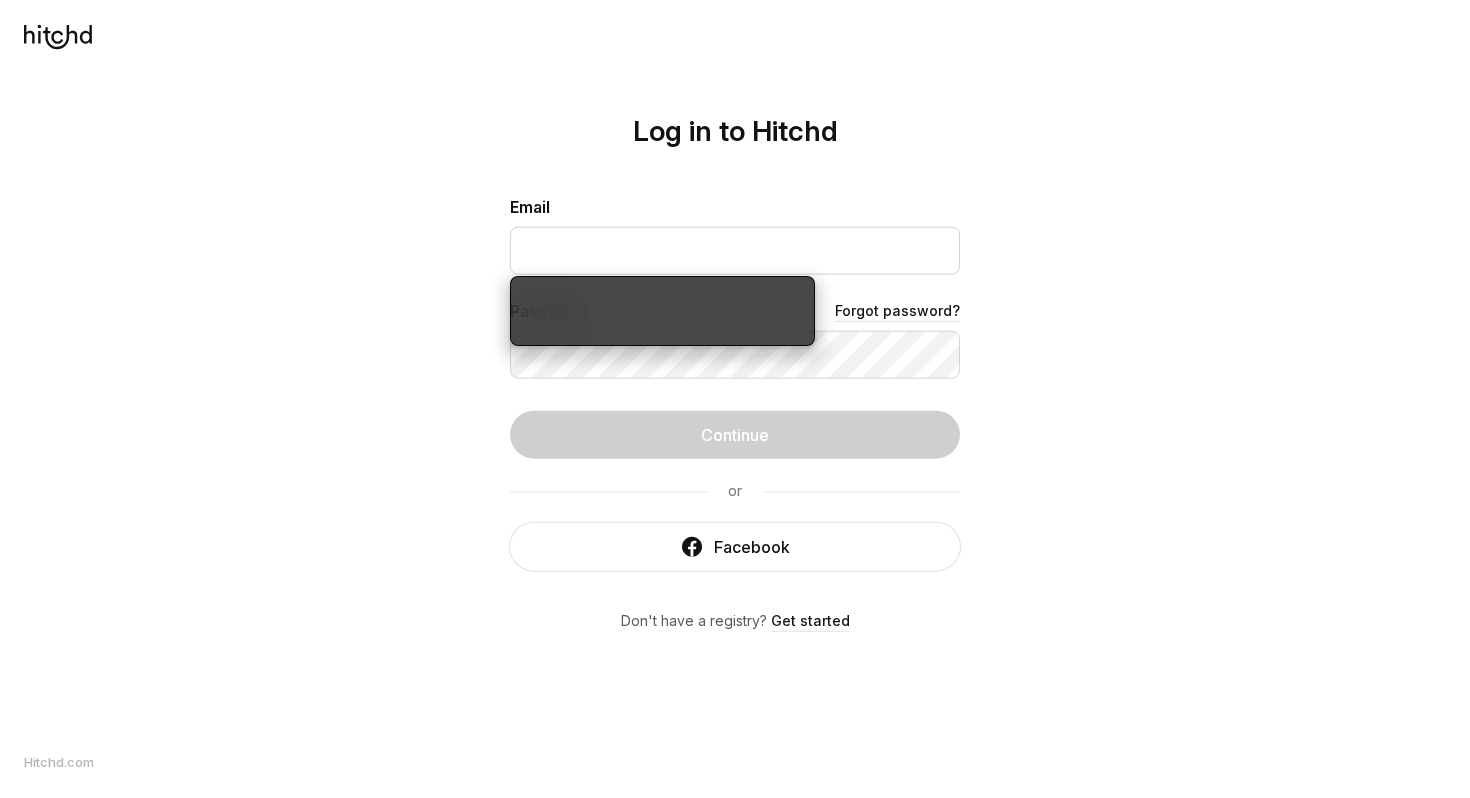 scroll, scrollTop: 0, scrollLeft: 0, axis: both 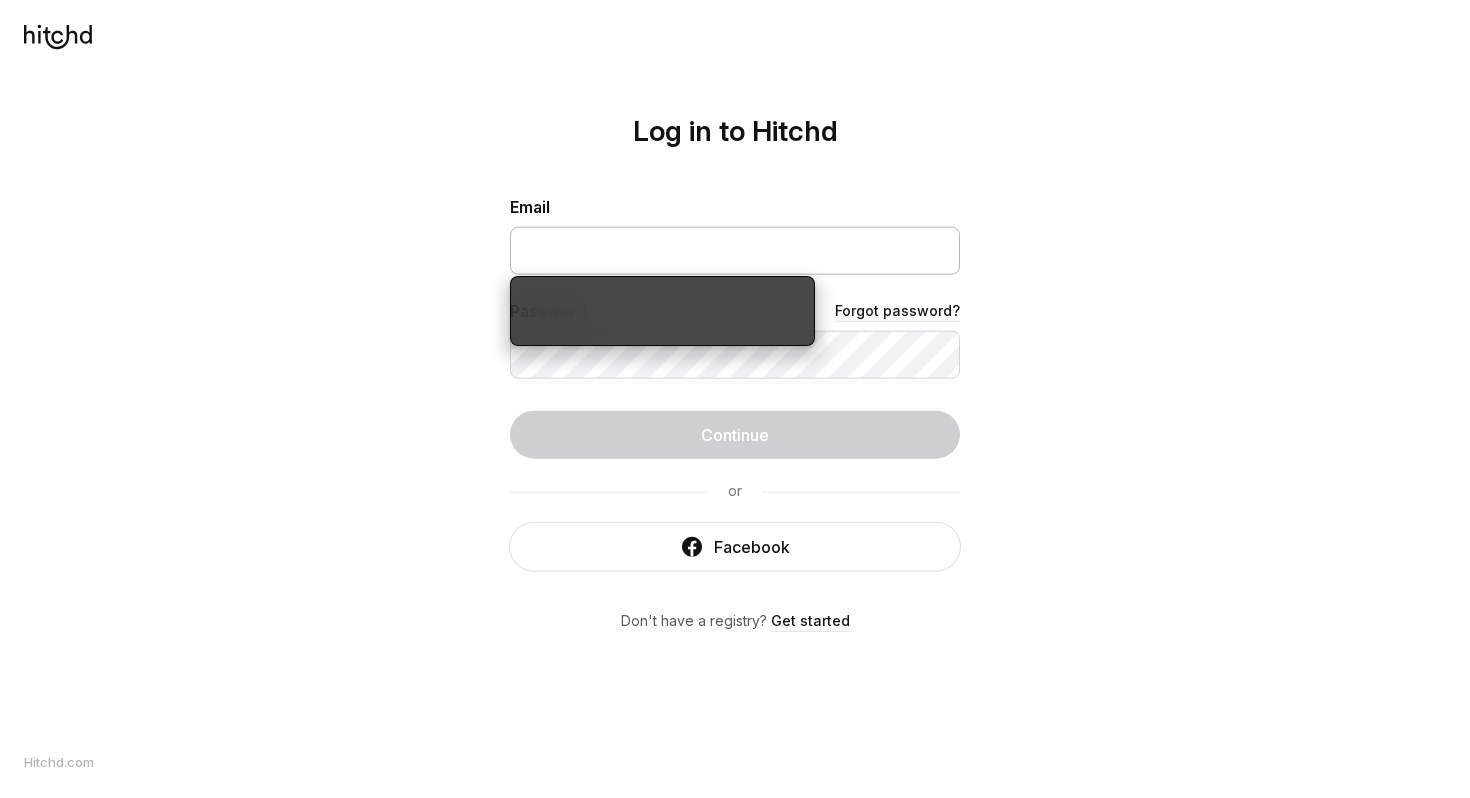 click at bounding box center (735, 251) 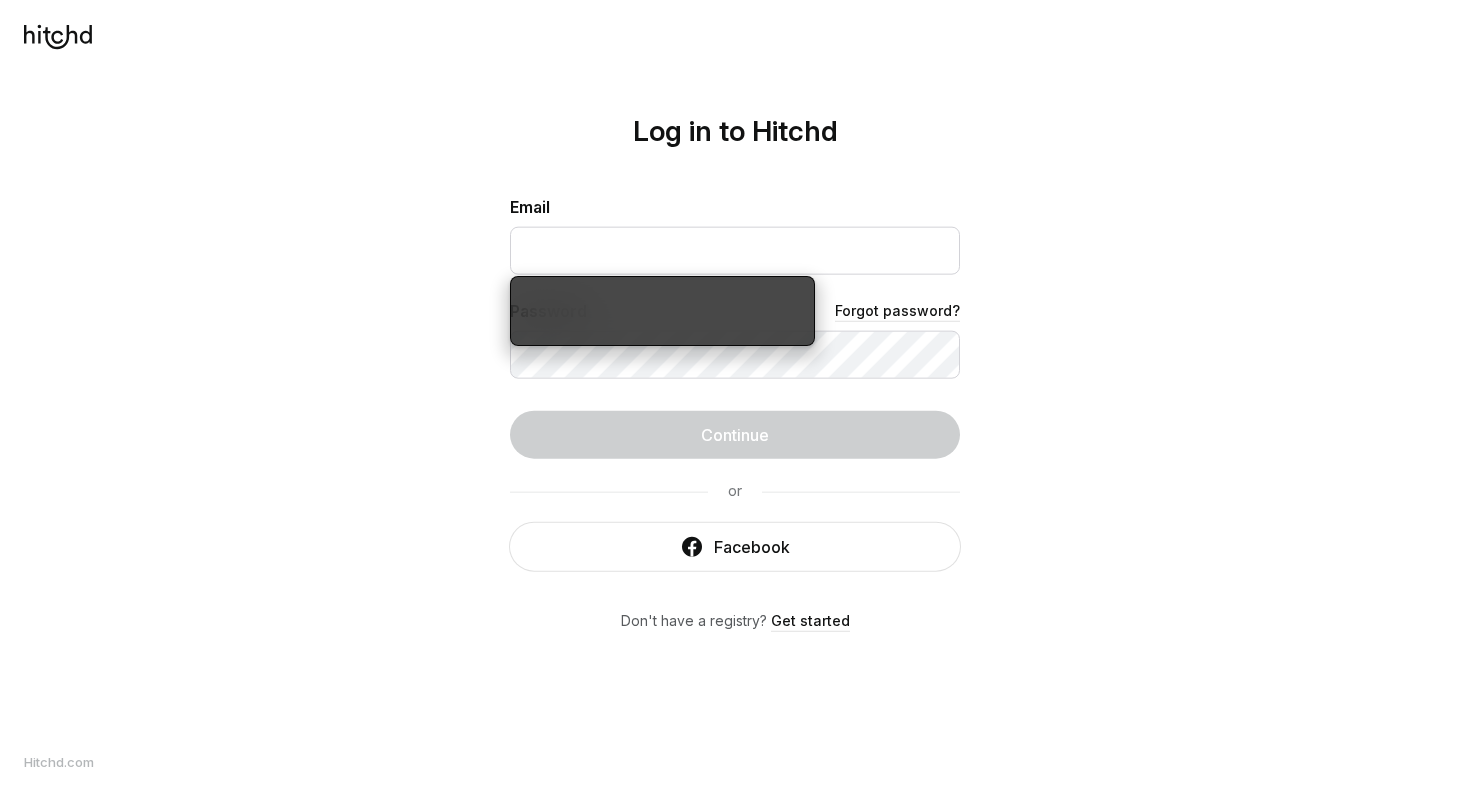 click on "Log in to Hitchd
[EMAIL]
Password
Forgot password?
Continue
or
Facebook
Don't have a registry?
Get started" at bounding box center (735, 399) 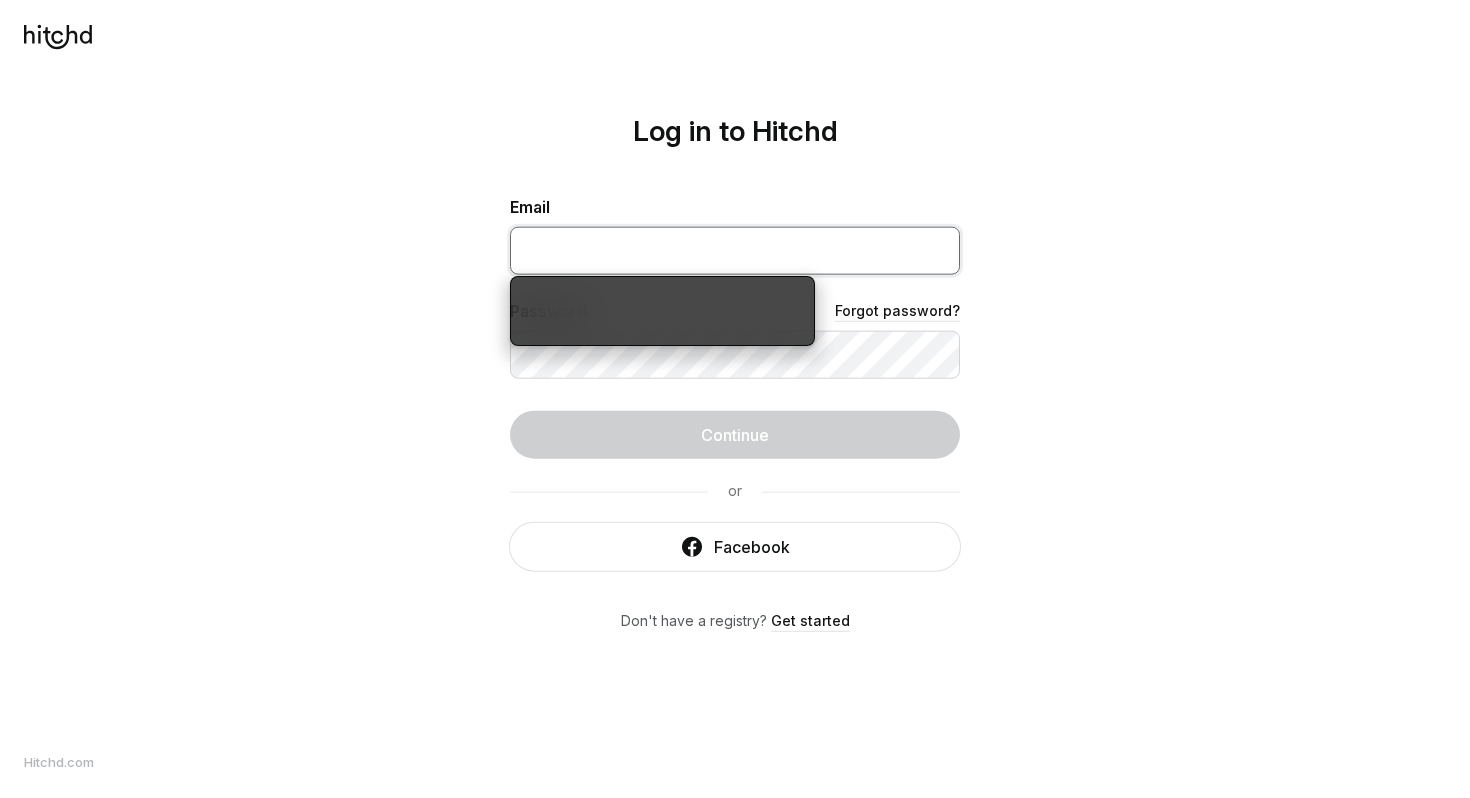 click at bounding box center (735, 251) 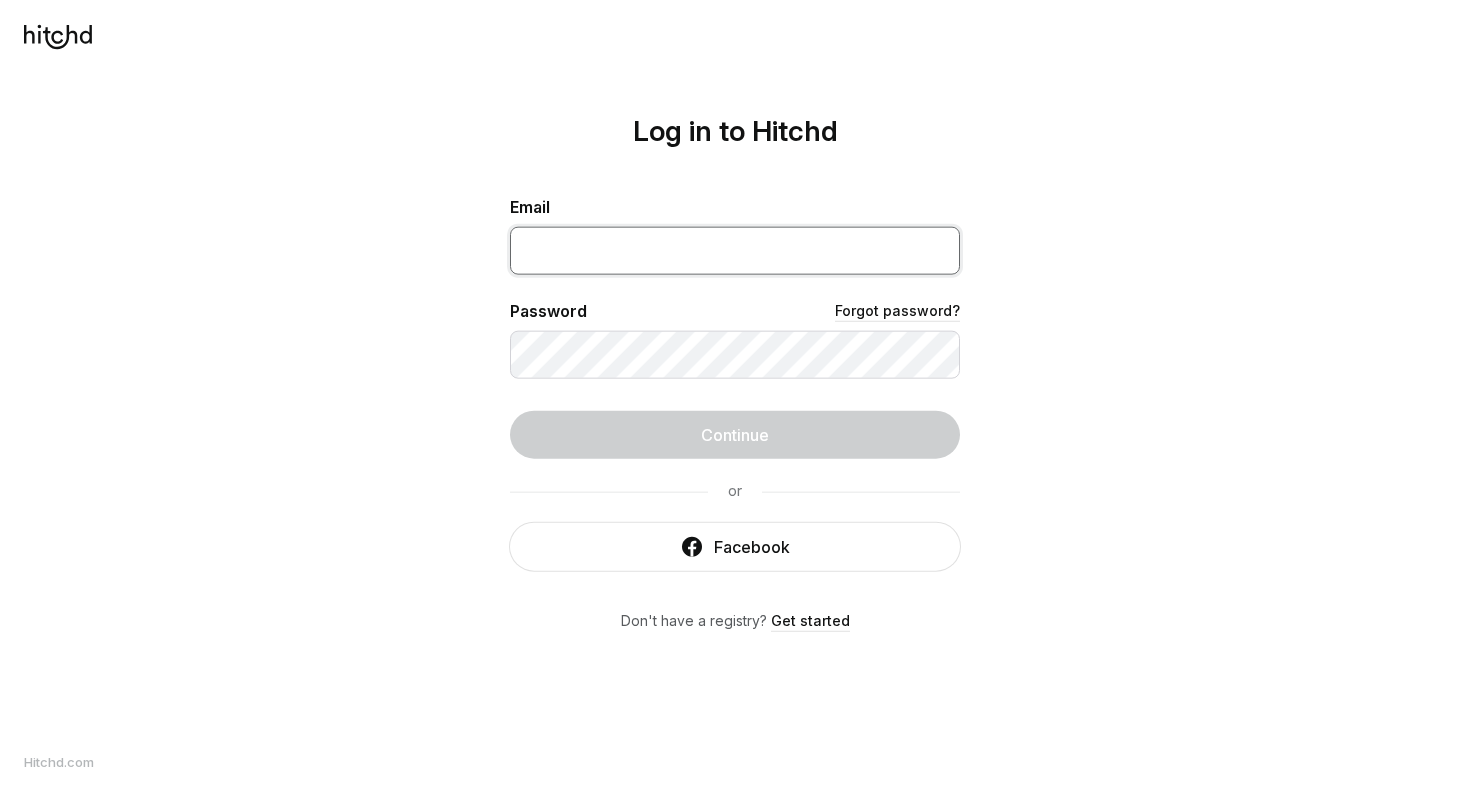 scroll, scrollTop: 0, scrollLeft: 0, axis: both 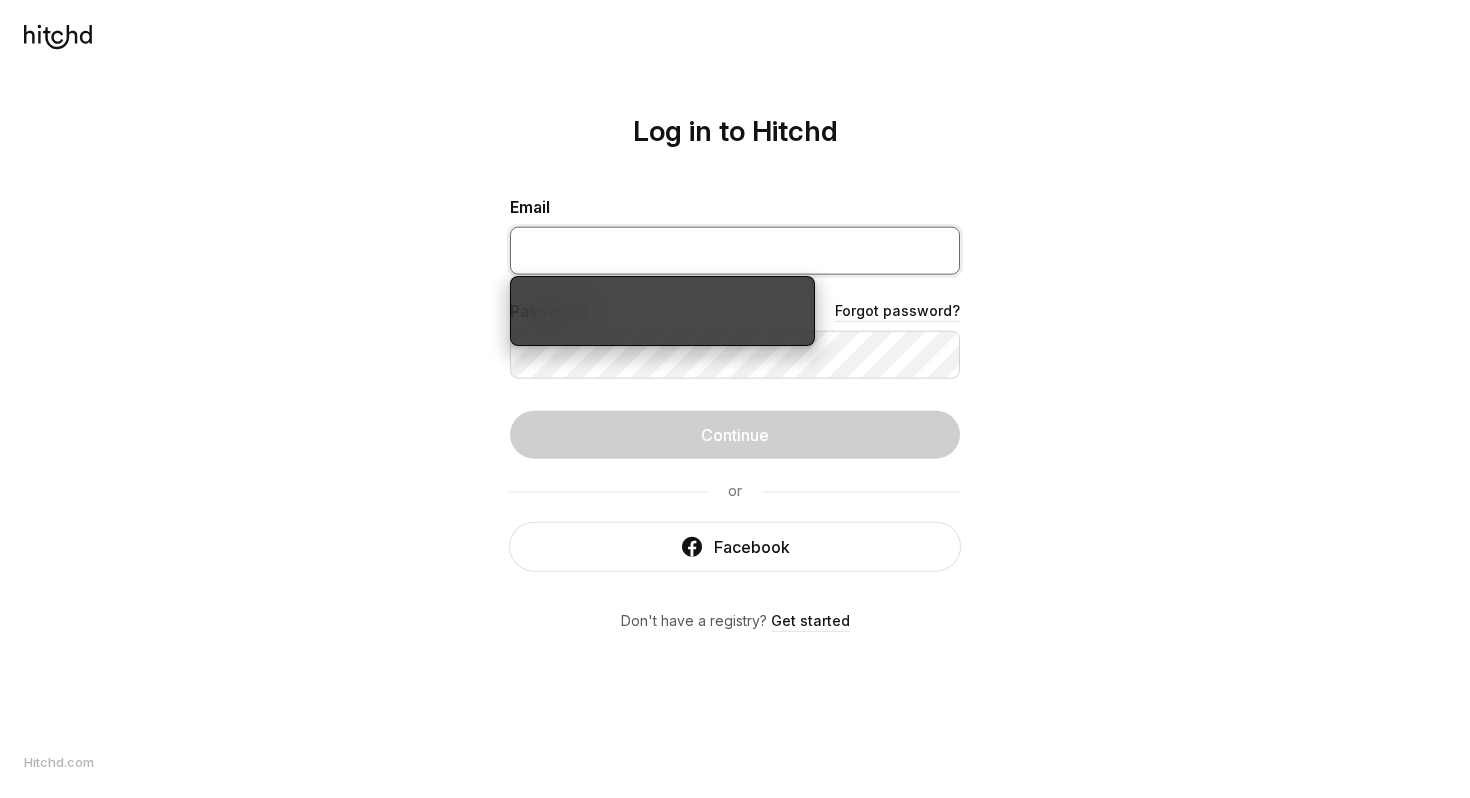 click at bounding box center [735, 251] 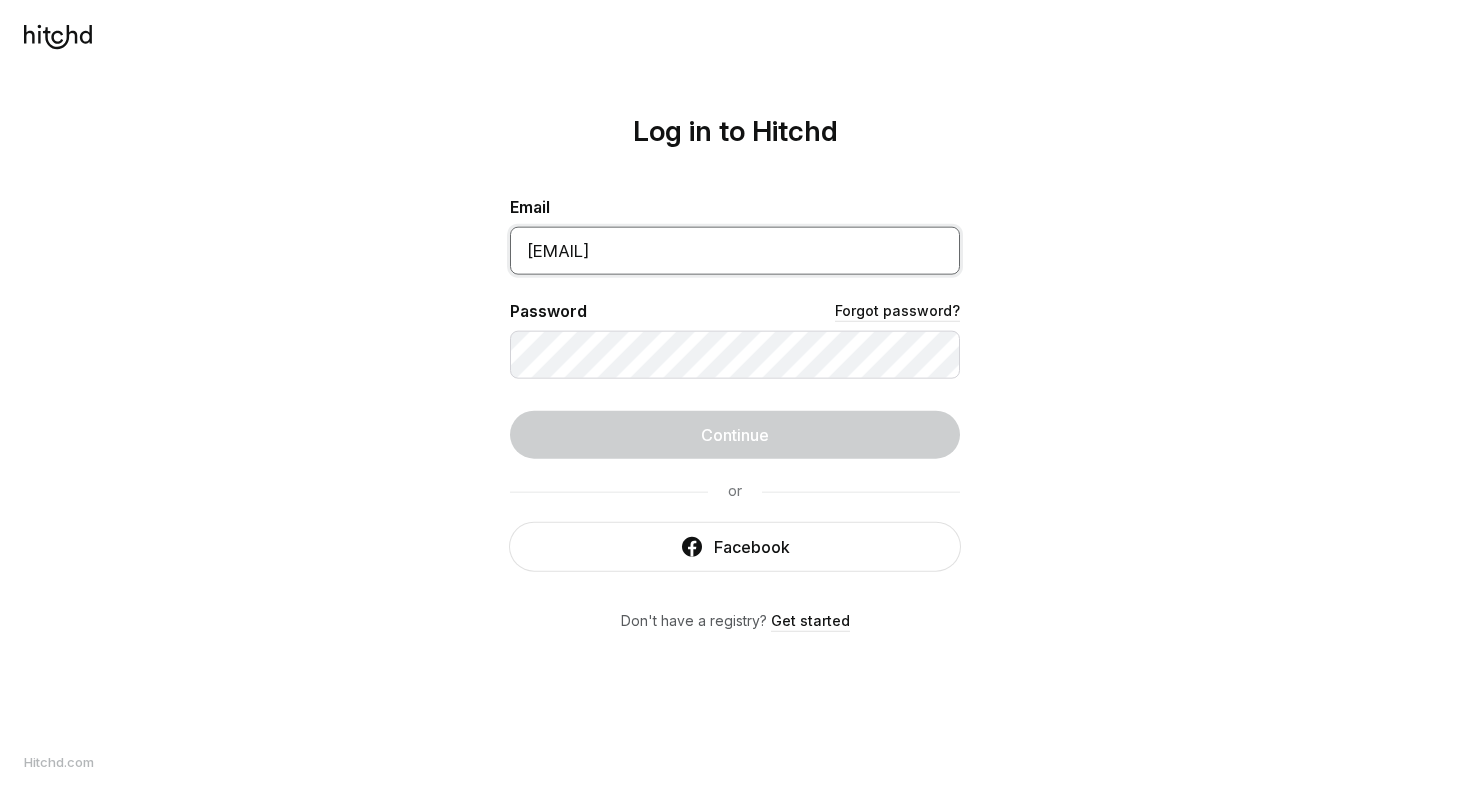 type on "[EMAIL]" 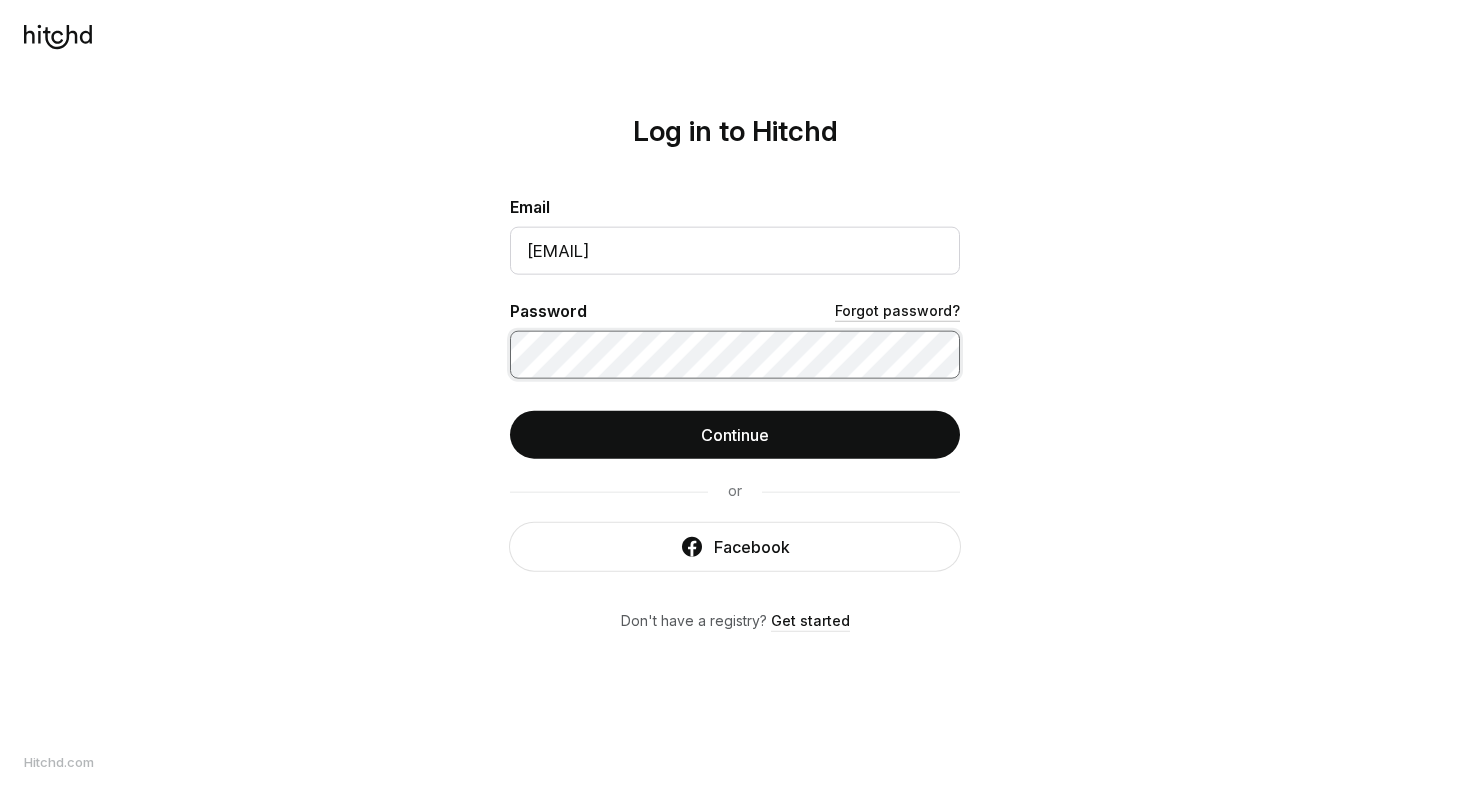 click on "Continue" at bounding box center (735, 435) 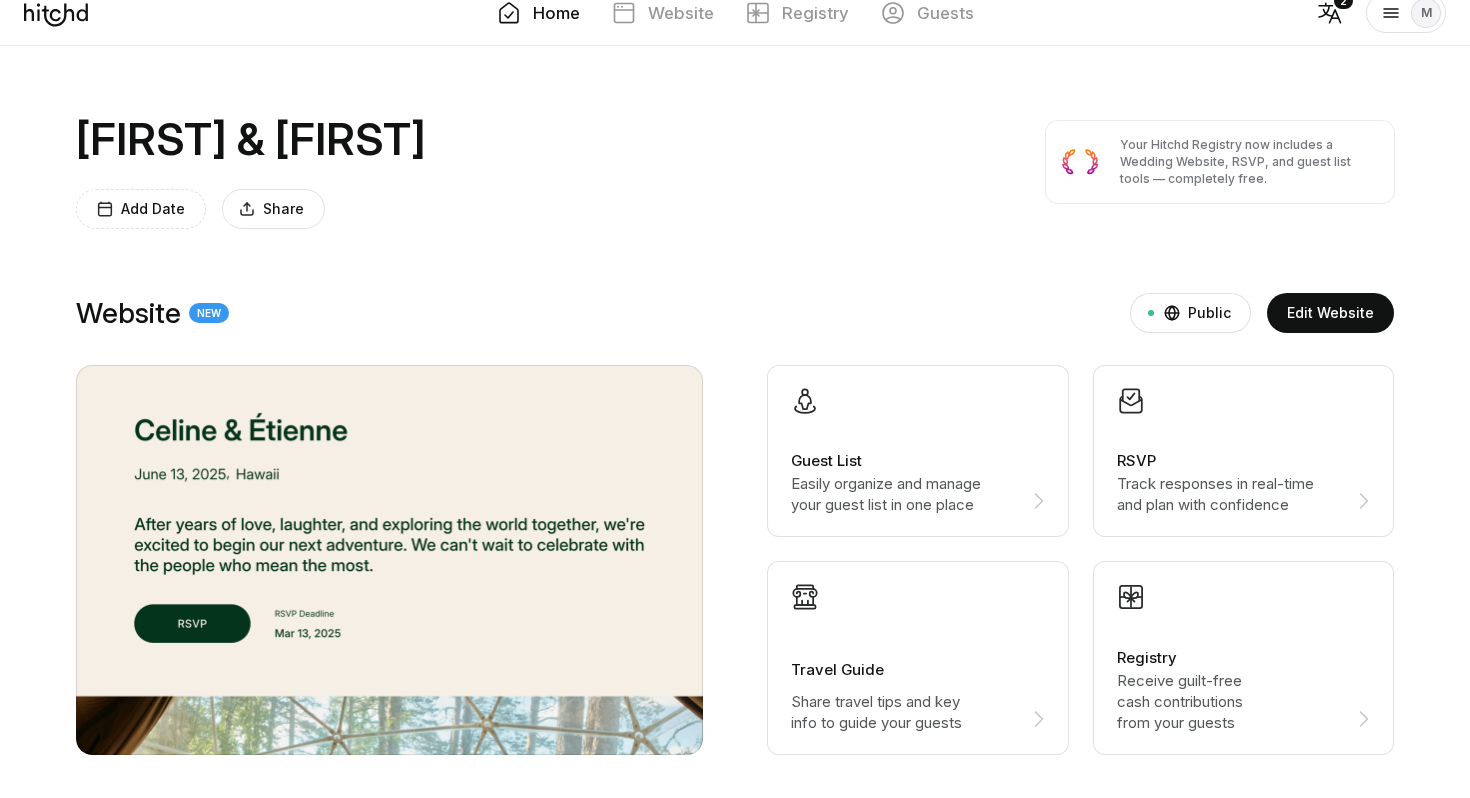 scroll, scrollTop: 0, scrollLeft: 0, axis: both 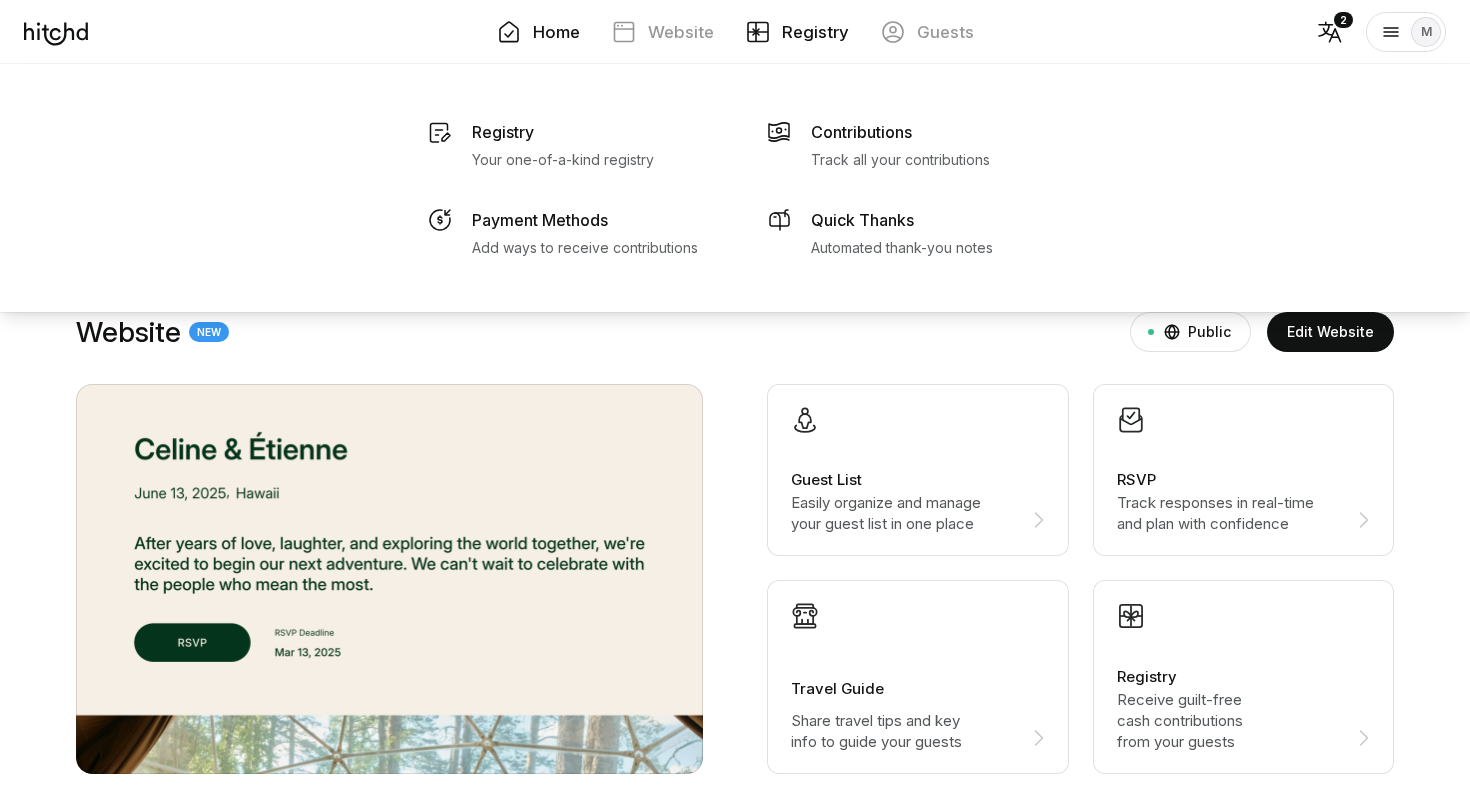 click on "Registry" at bounding box center (797, 32) 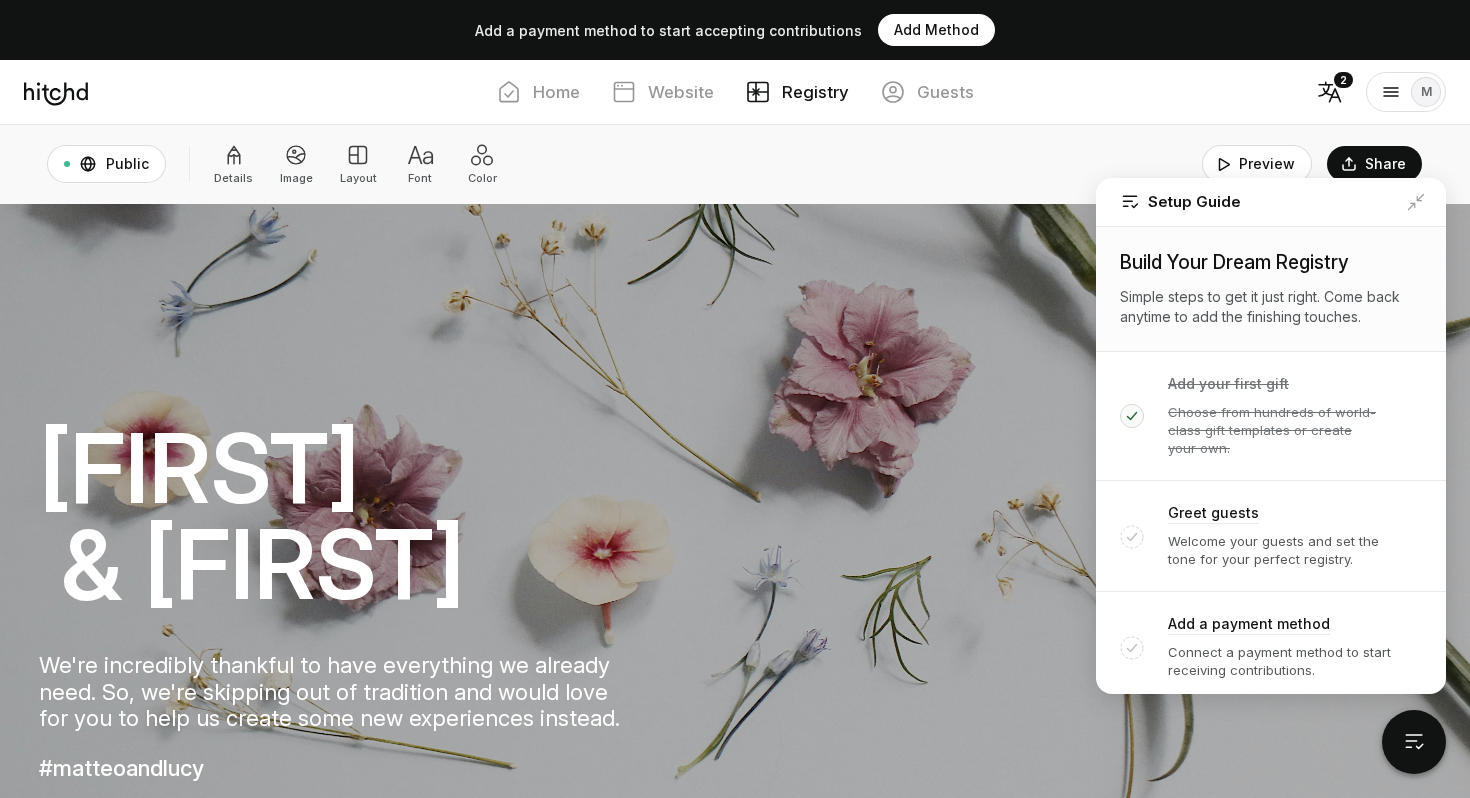 click on "Preview
Share" at bounding box center [1132, 164] 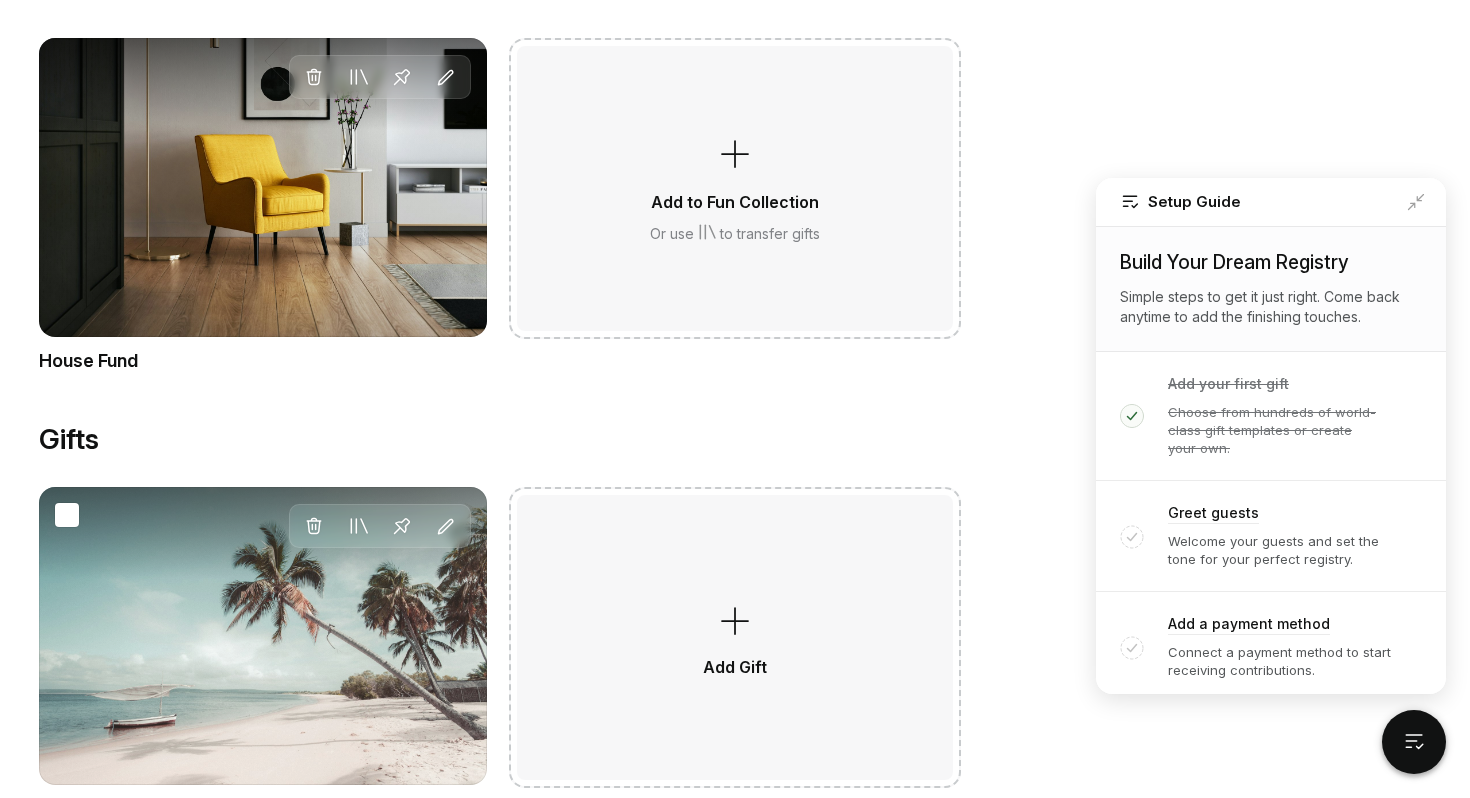 scroll, scrollTop: 1282, scrollLeft: 0, axis: vertical 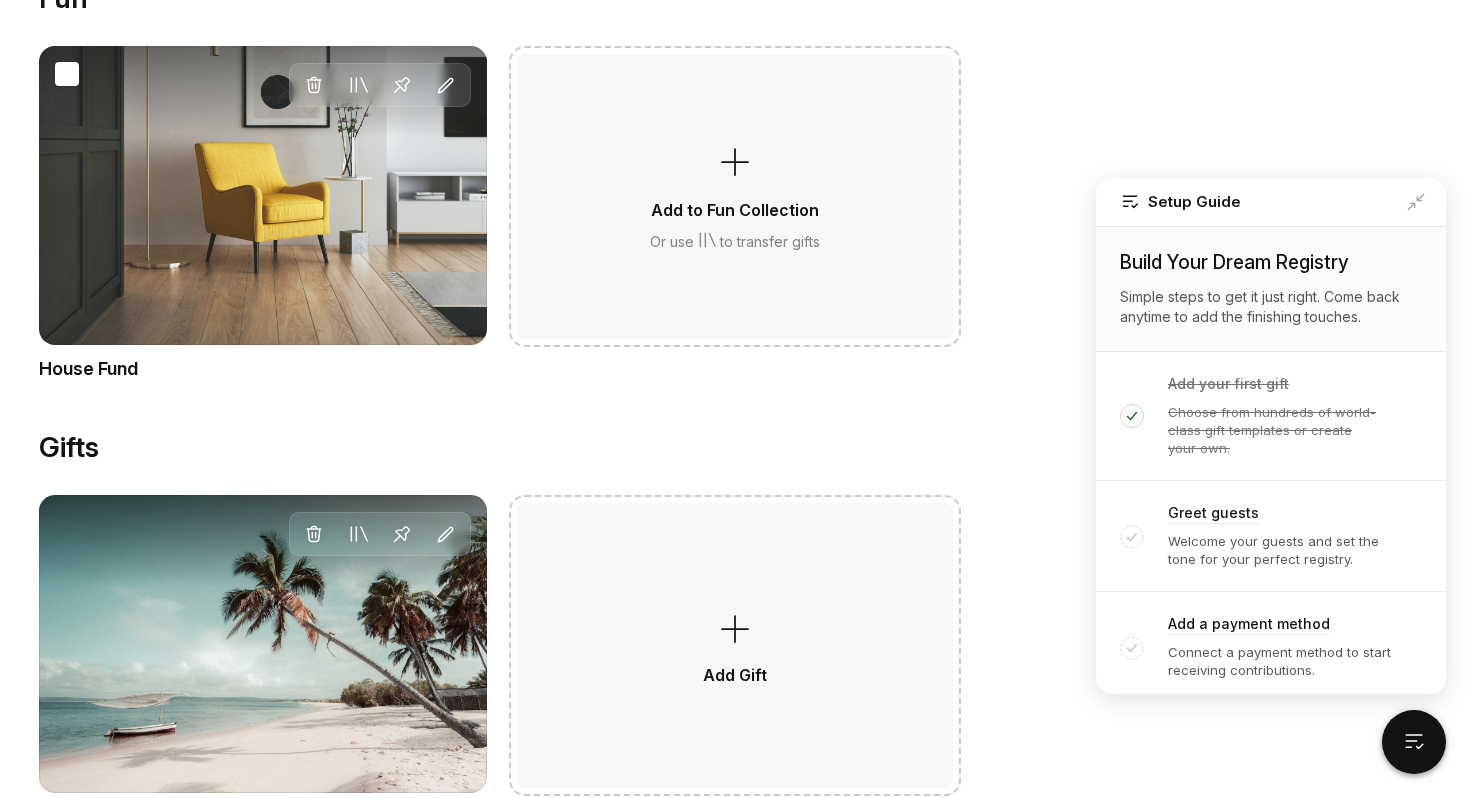 click on "Delete
Move to Collection
Pin
Edit" at bounding box center [263, 195] 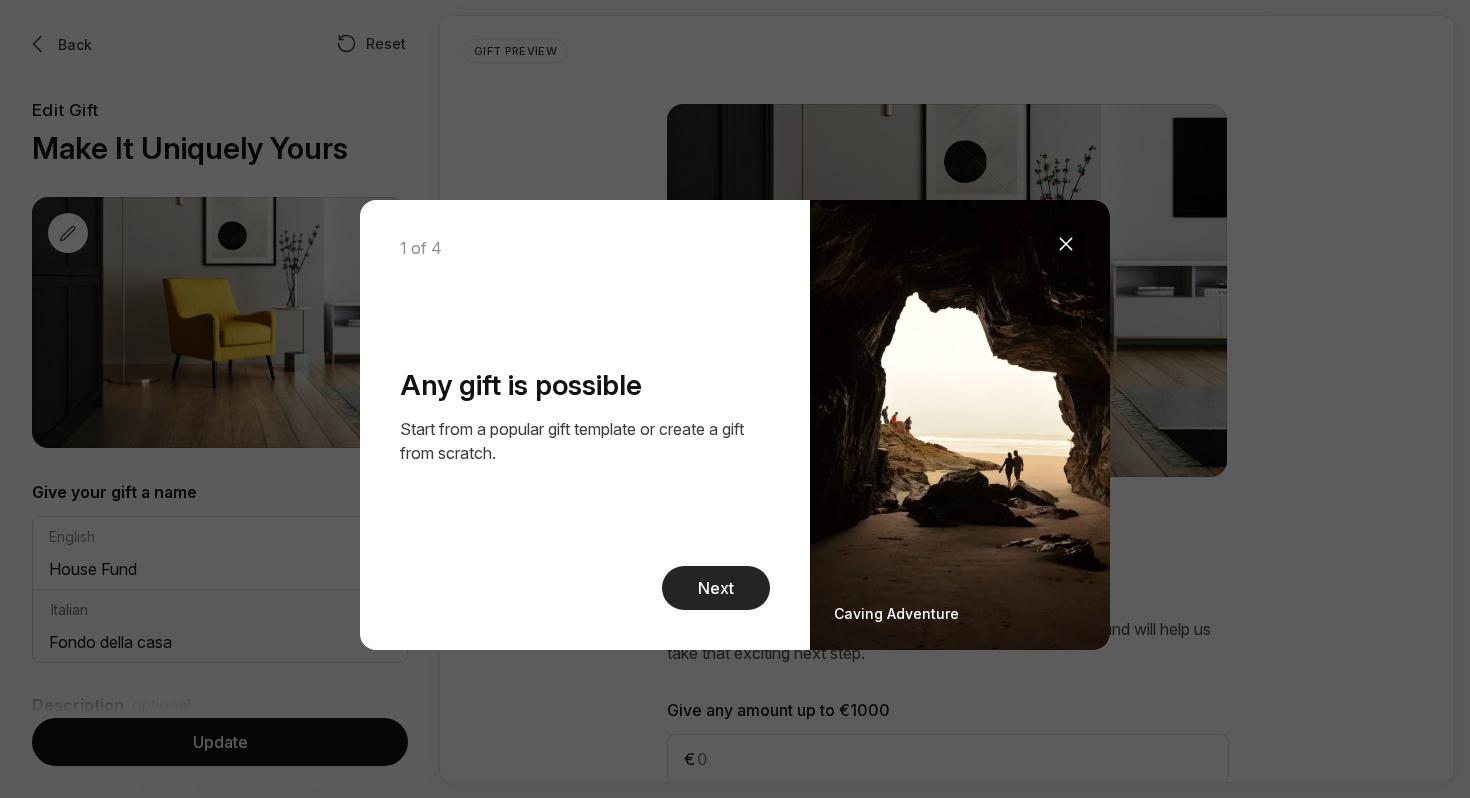 click on "Next" at bounding box center (716, 588) 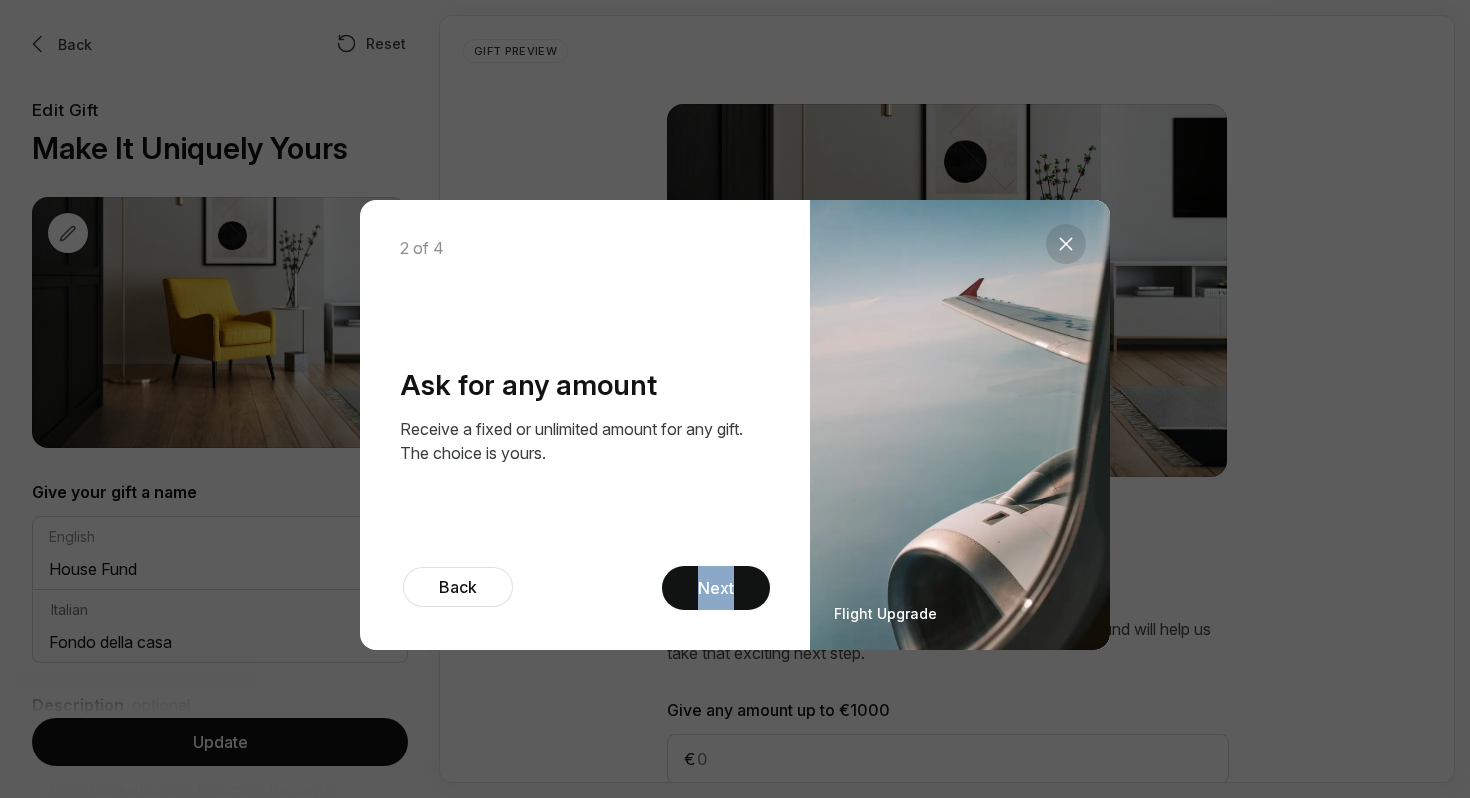 click on "Next" at bounding box center [716, 588] 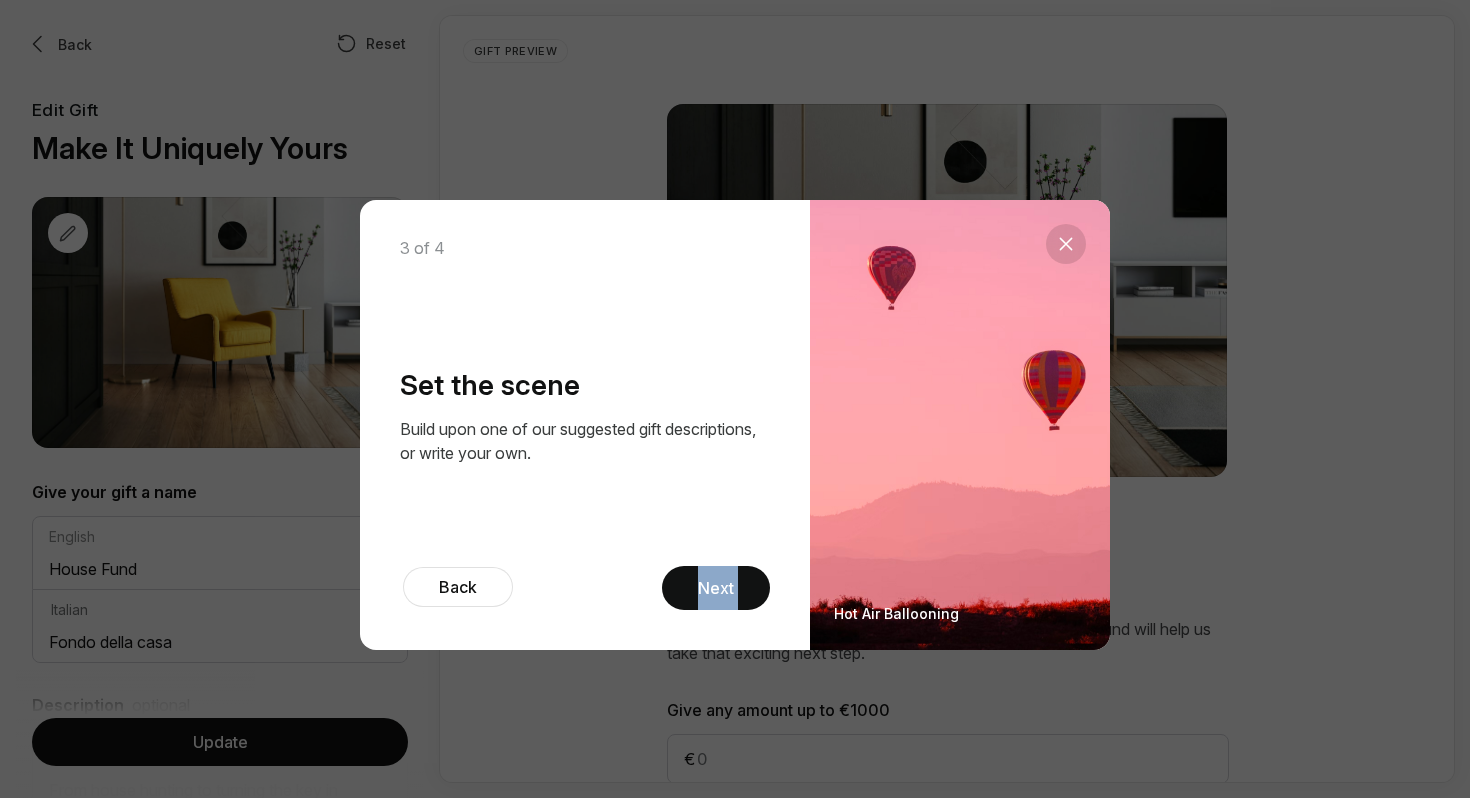 click on "Next" at bounding box center [716, 588] 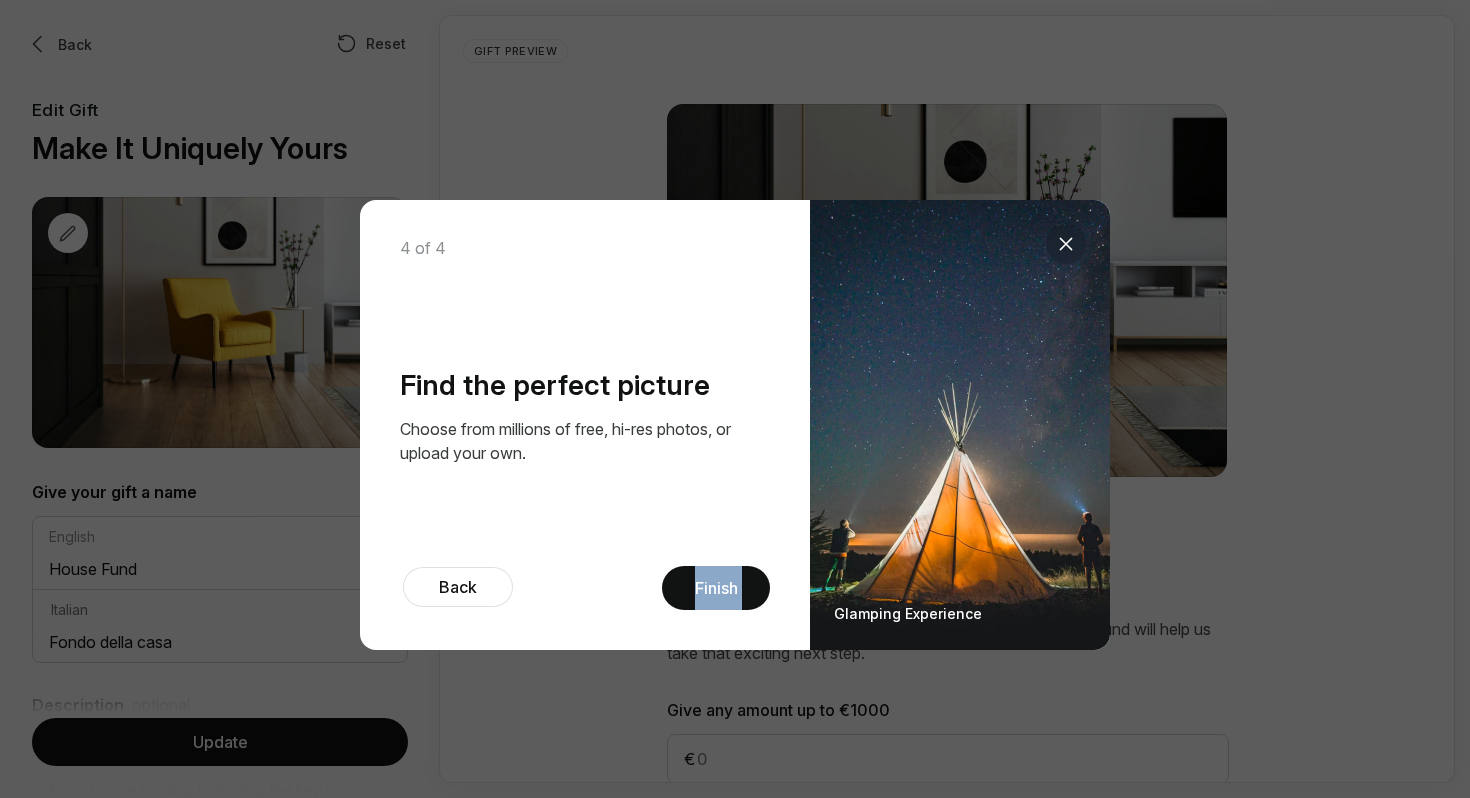 click on "Finish" at bounding box center (716, 588) 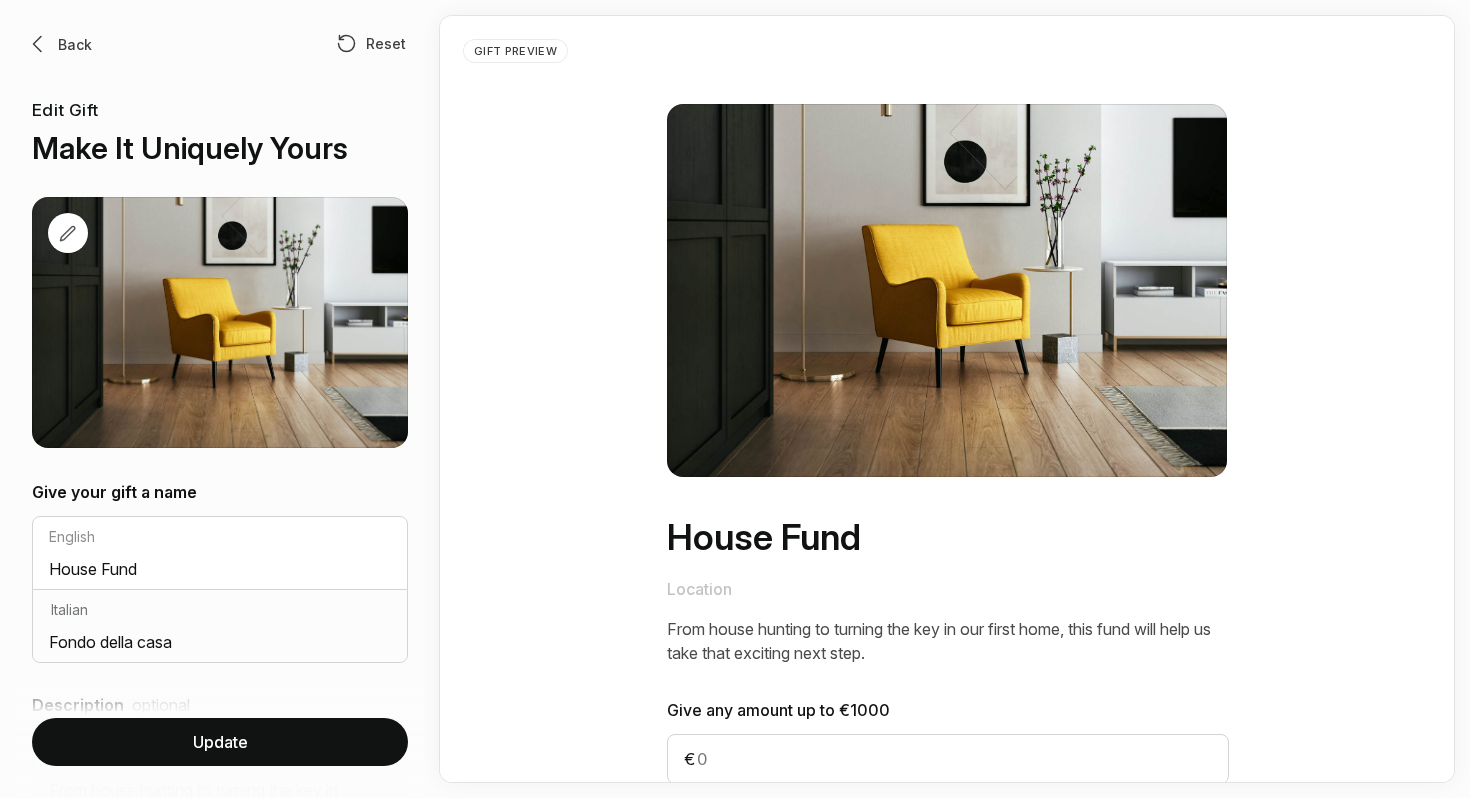 scroll, scrollTop: 162, scrollLeft: 0, axis: vertical 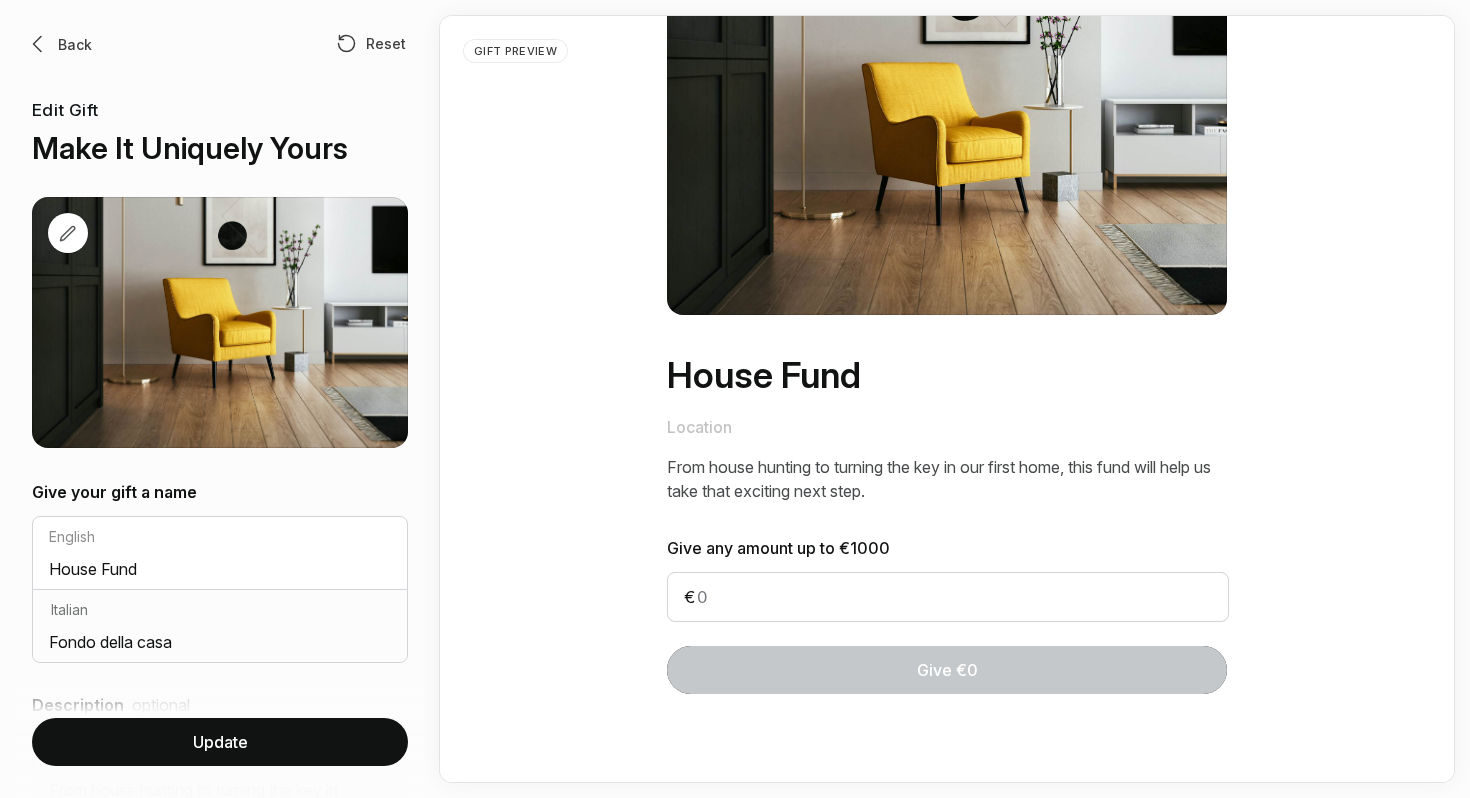 click on "Back" at bounding box center [75, 44] 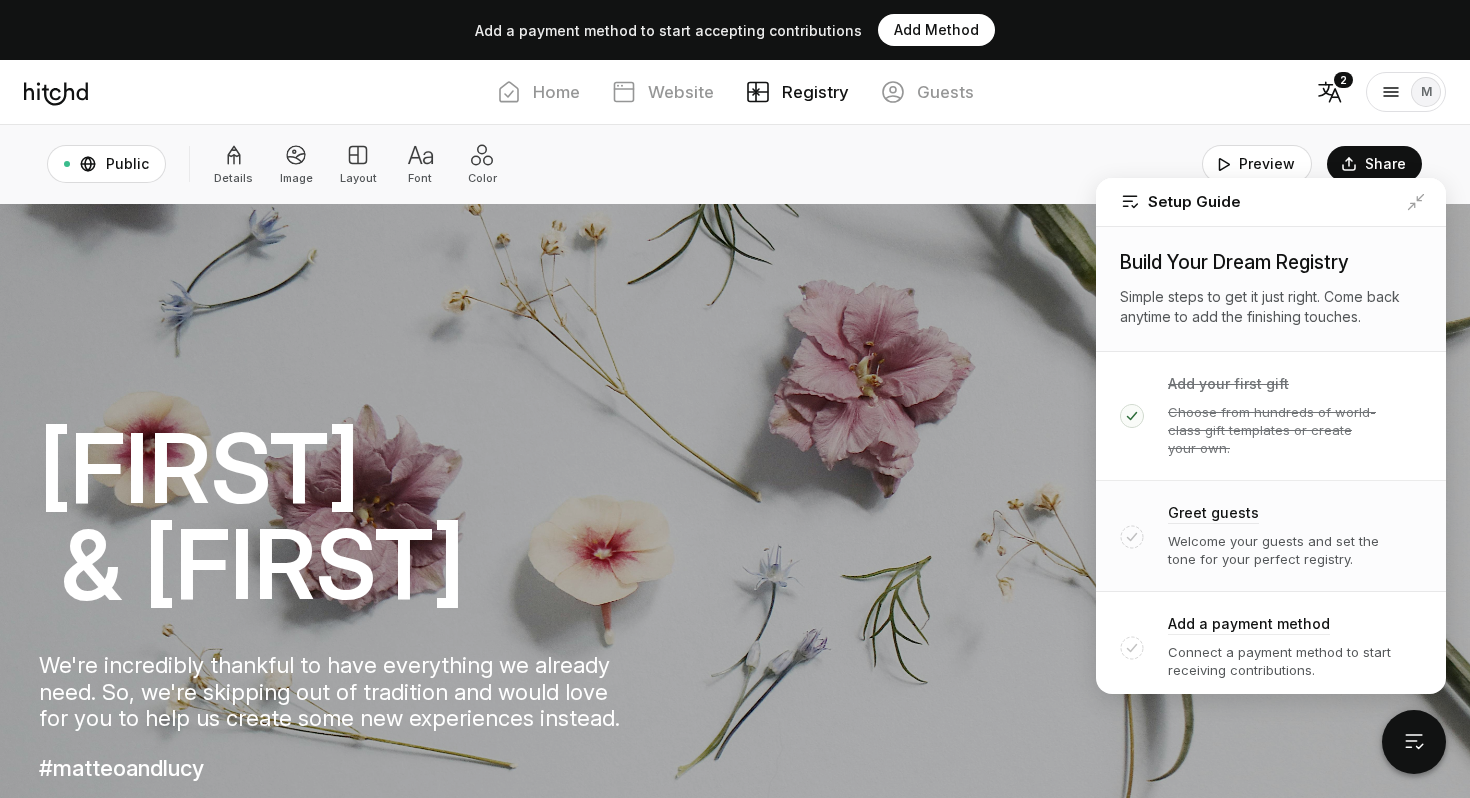 scroll, scrollTop: 117, scrollLeft: 0, axis: vertical 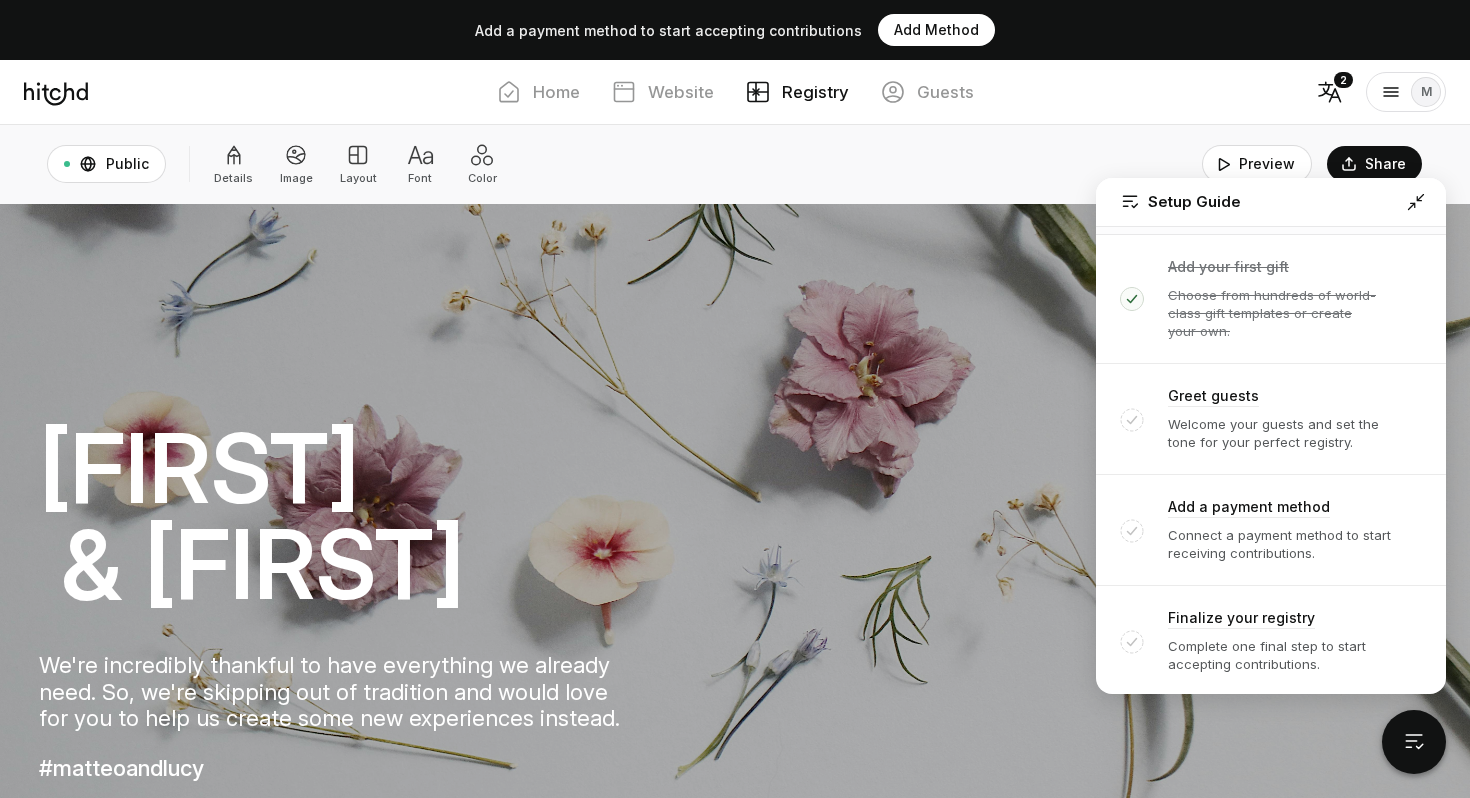 click at bounding box center [1416, 202] 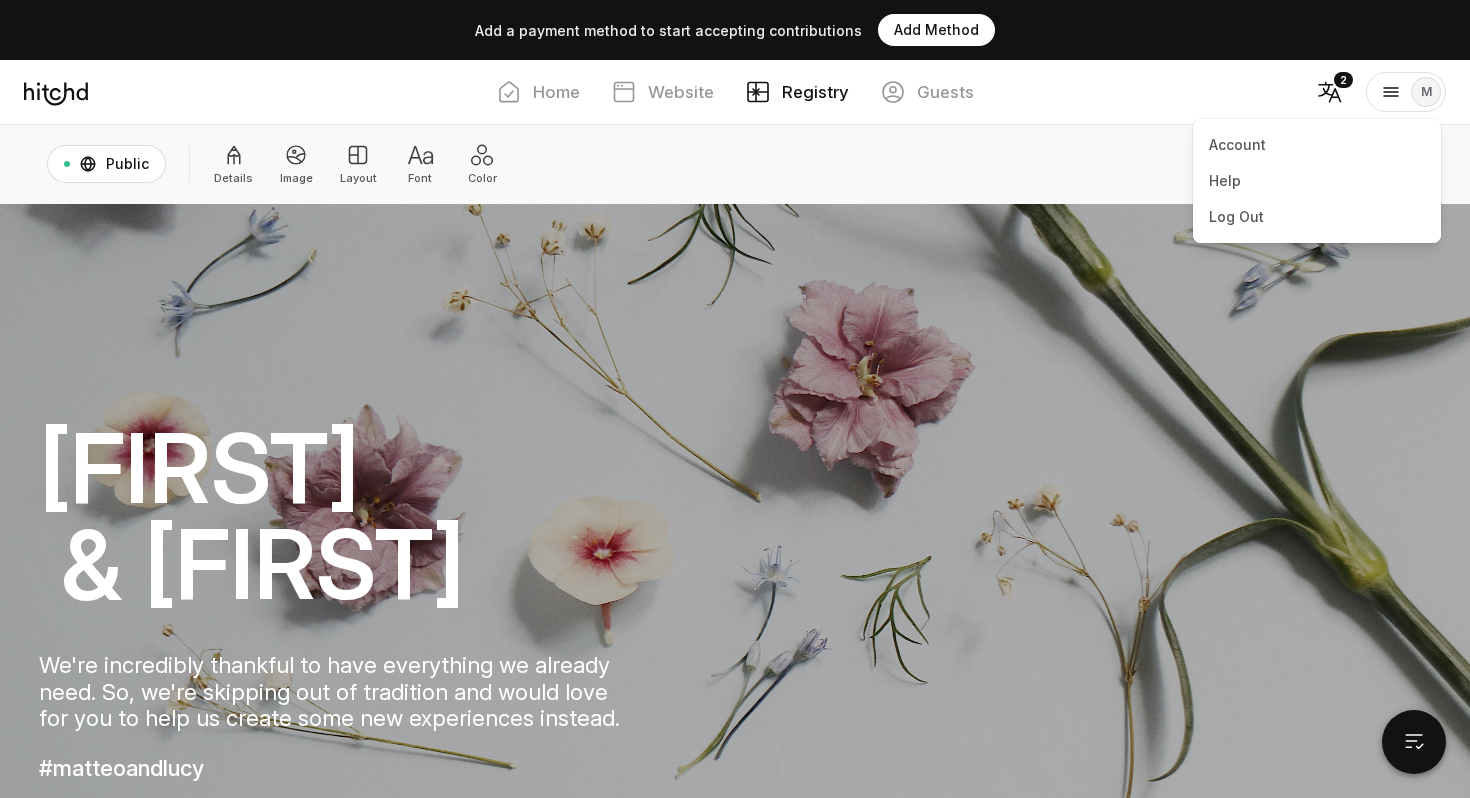 click at bounding box center (1391, 92) 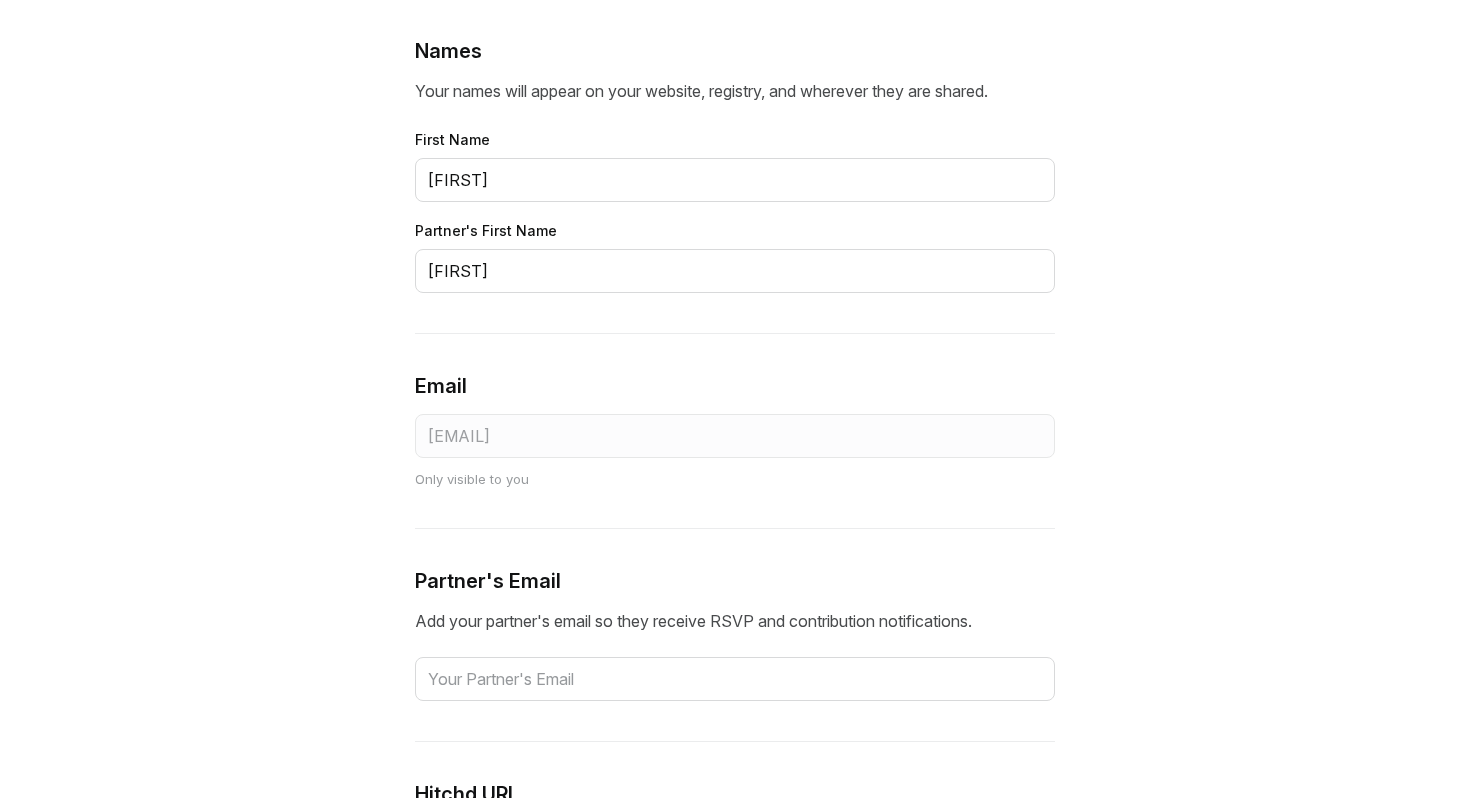 scroll, scrollTop: 0, scrollLeft: 0, axis: both 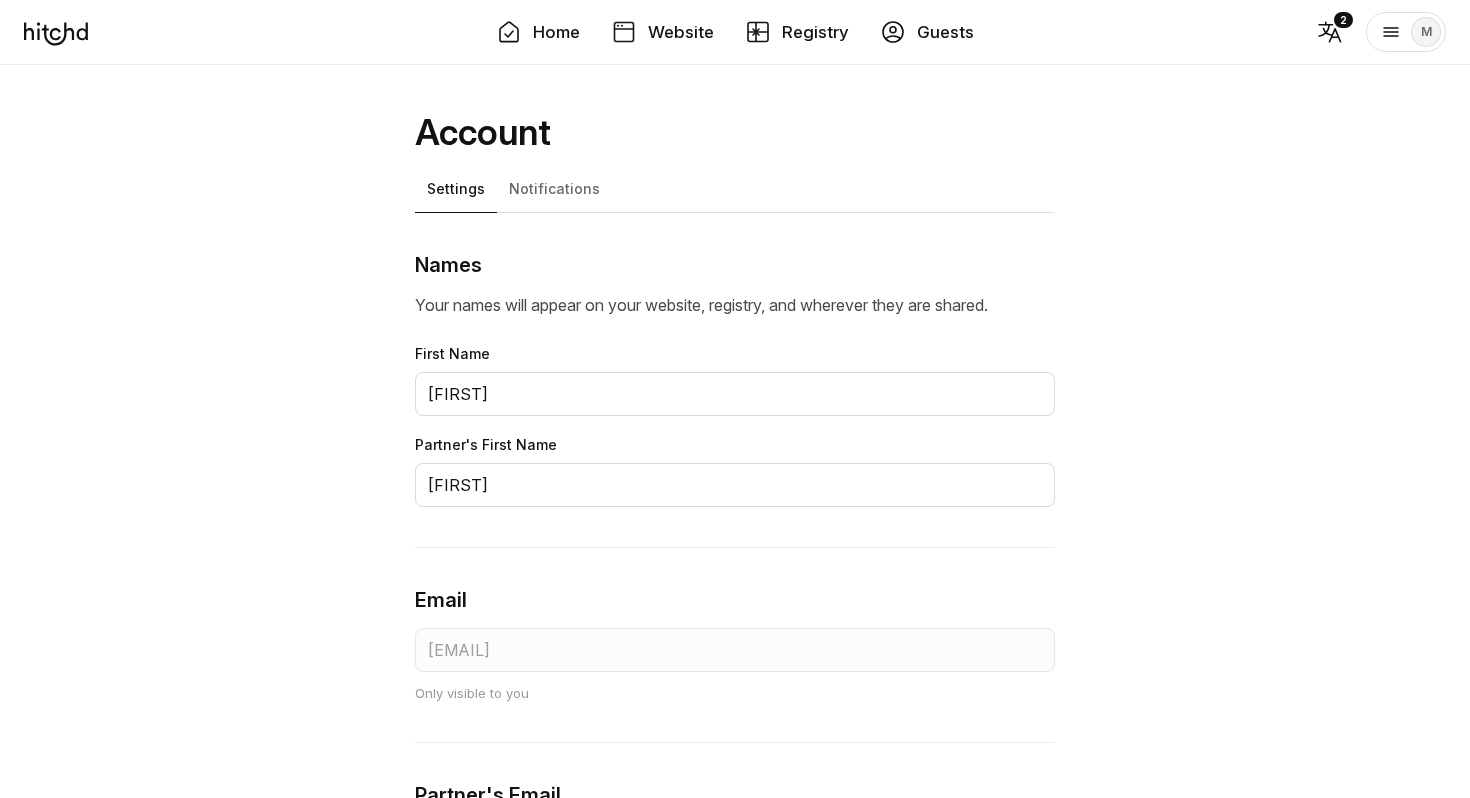 click on "Notifications" at bounding box center [554, 189] 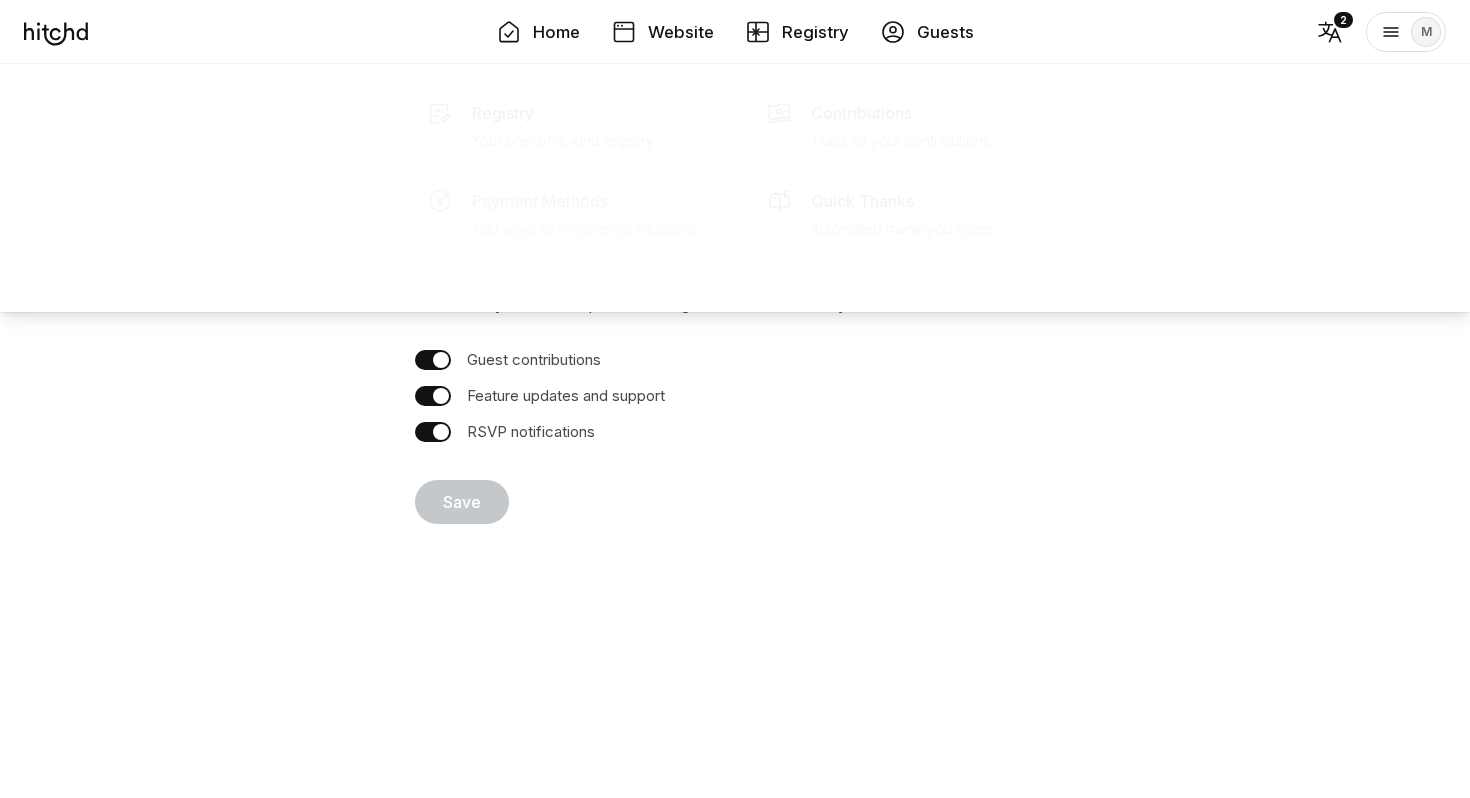 click on "Payment Methods
Add ways to receive contributions" at bounding box center (563, 144) 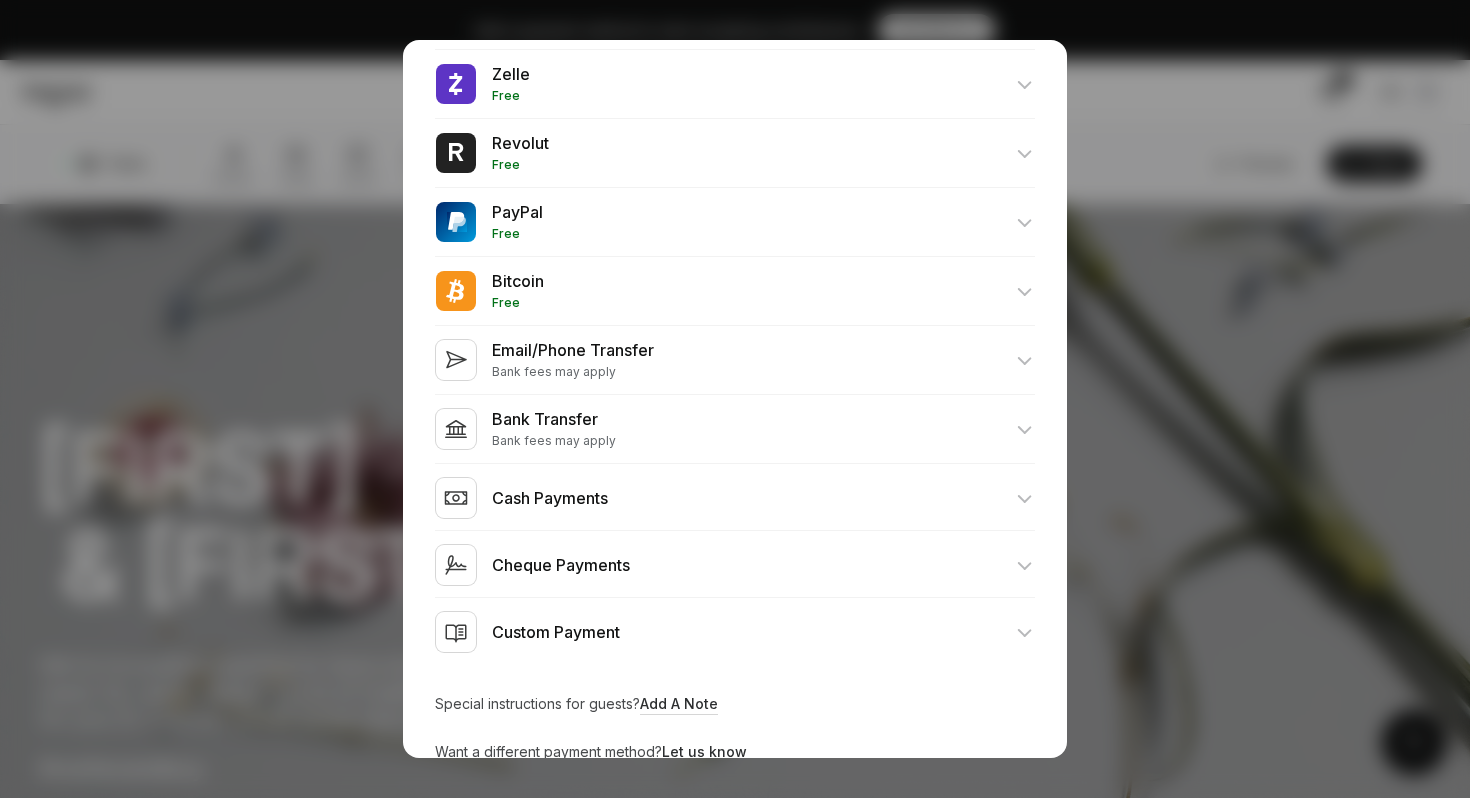 scroll, scrollTop: 977, scrollLeft: 0, axis: vertical 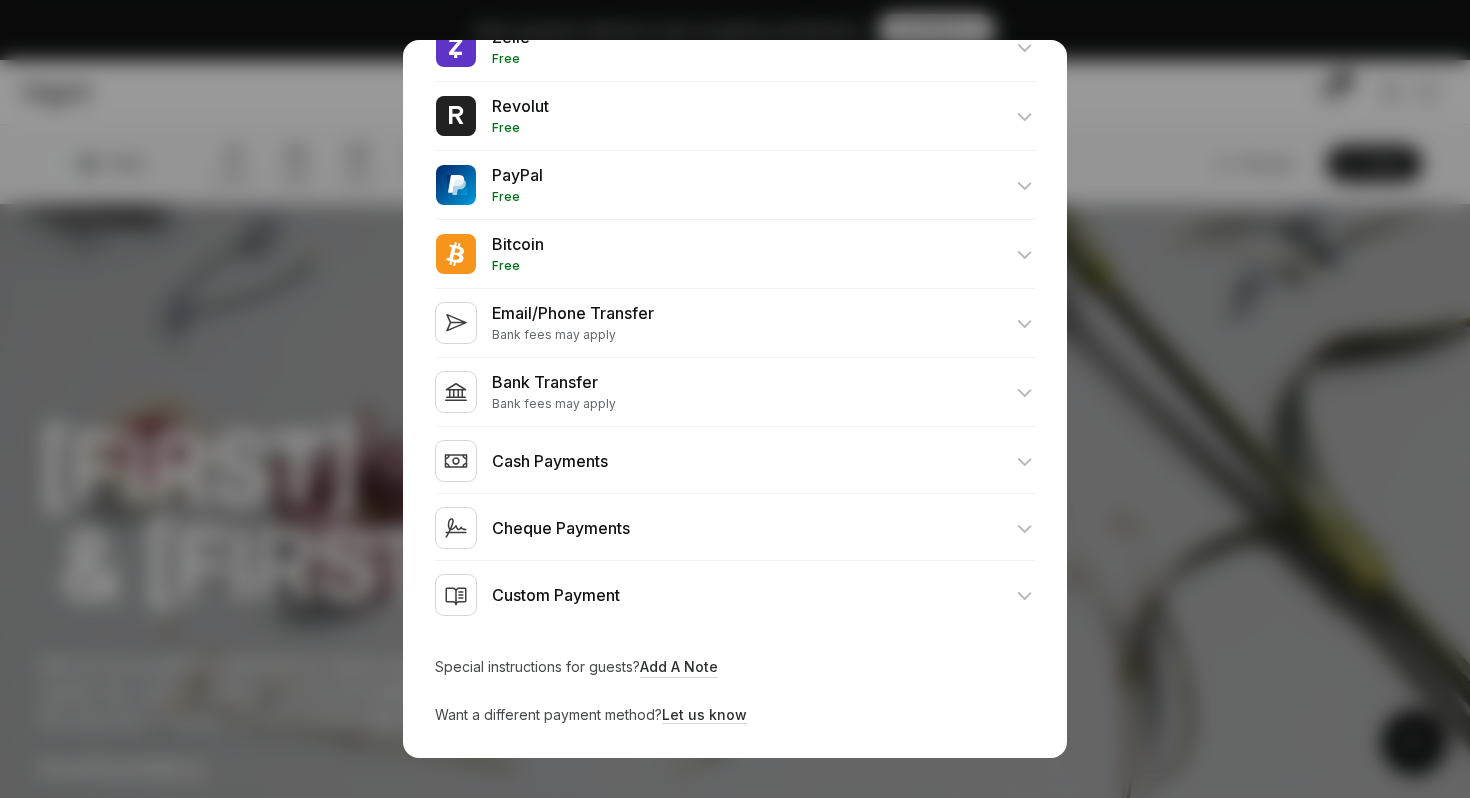click at bounding box center [735, 595] 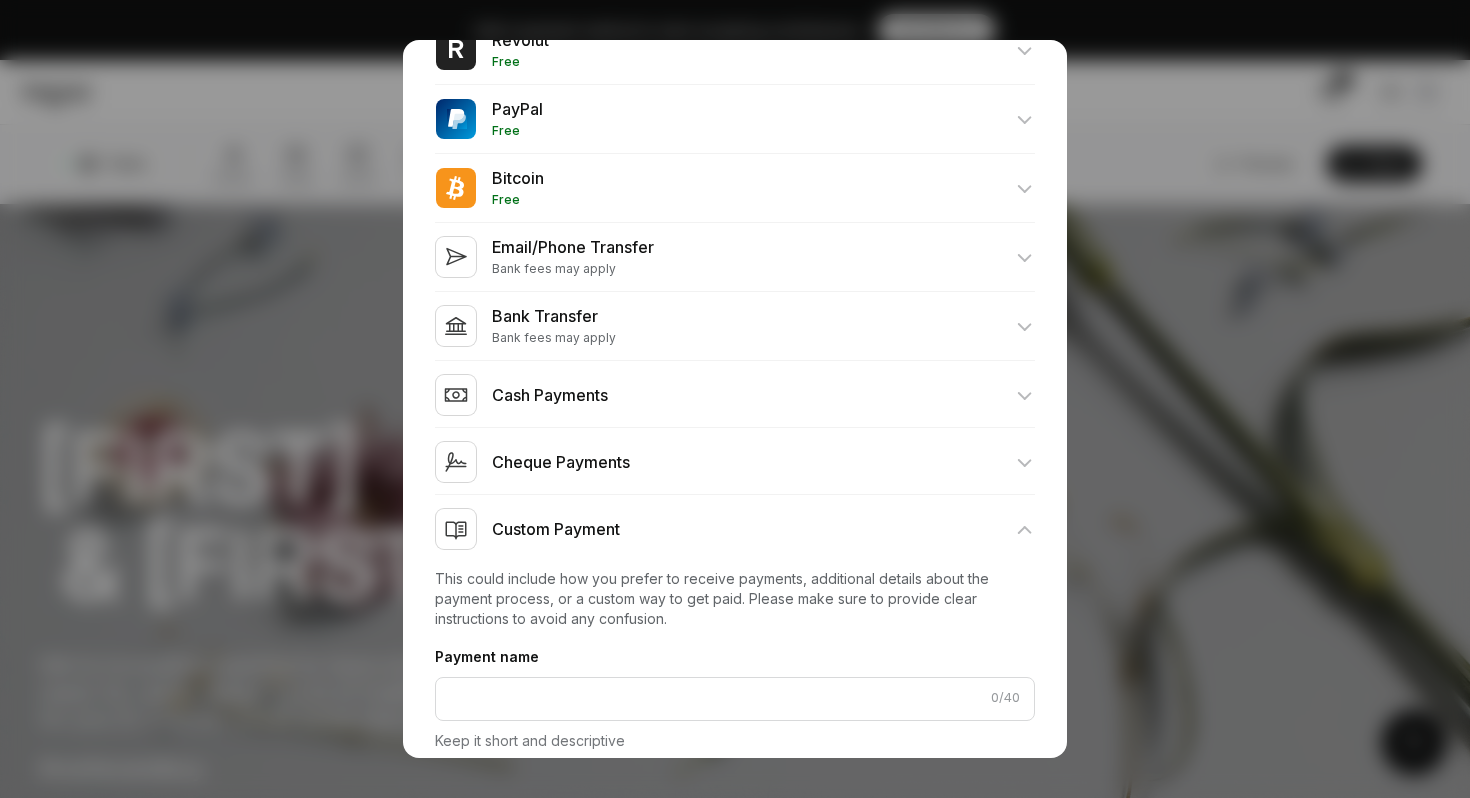 click at bounding box center [735, 726] 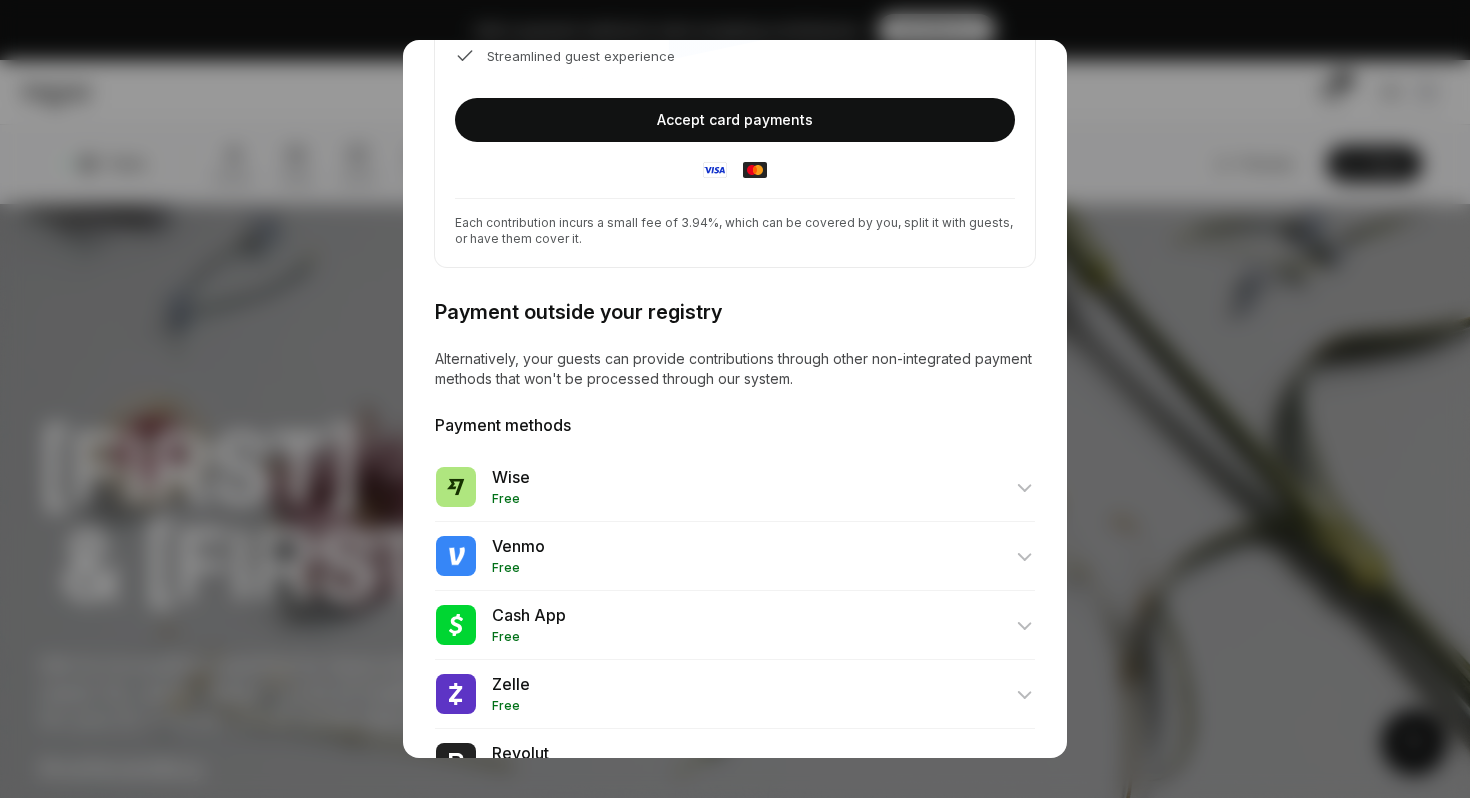 scroll, scrollTop: 320, scrollLeft: 0, axis: vertical 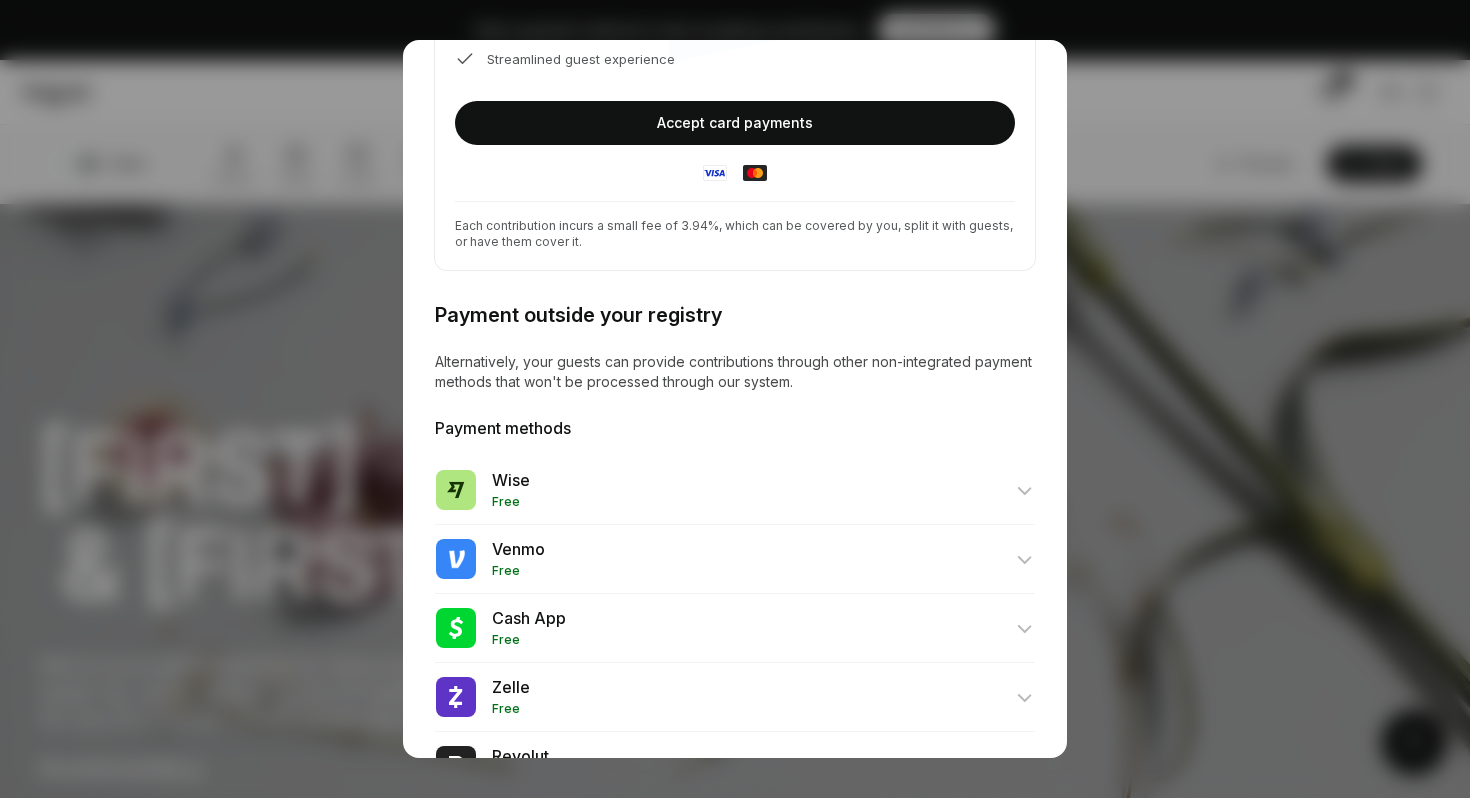 click at bounding box center (735, 491) 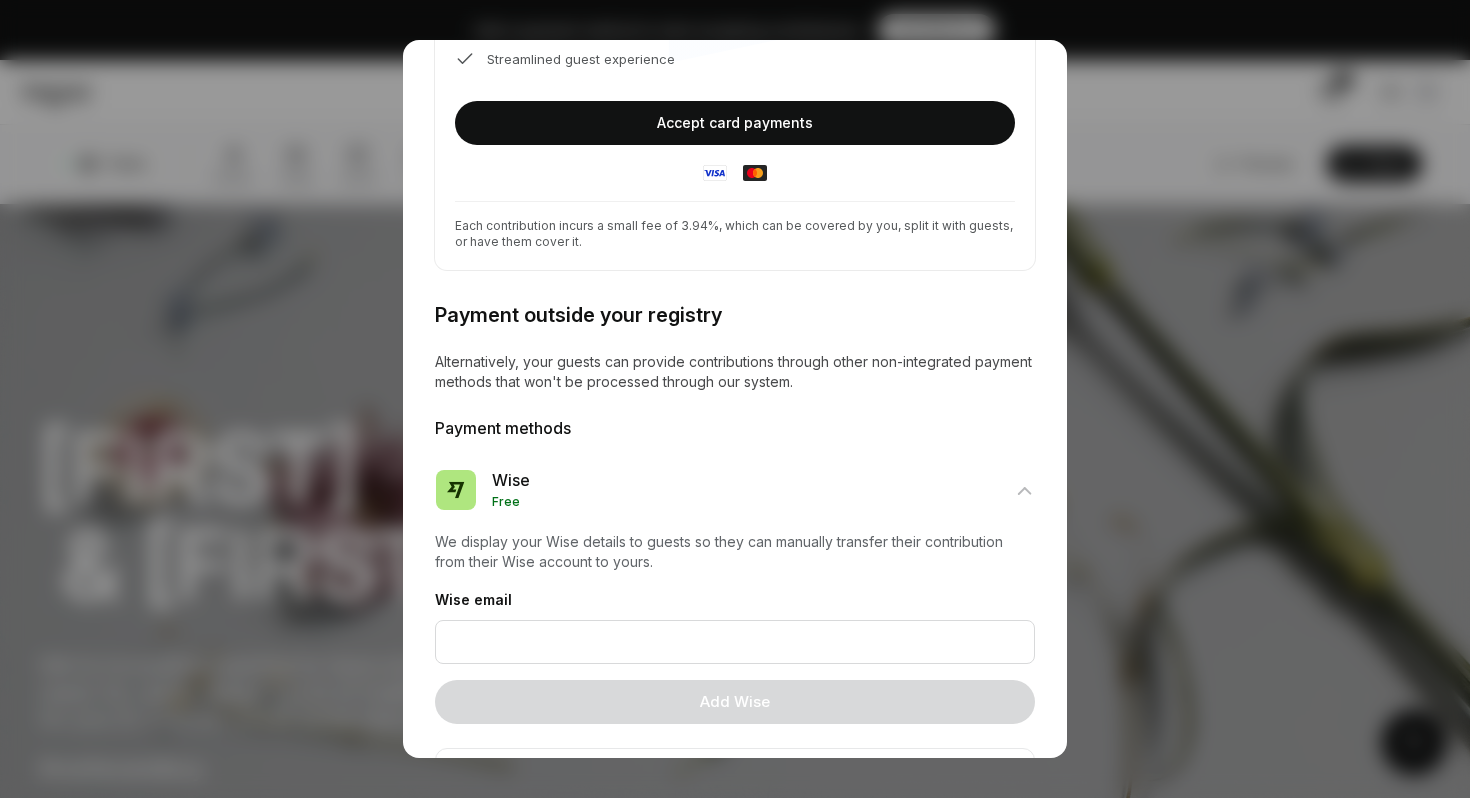 click at bounding box center [735, 806] 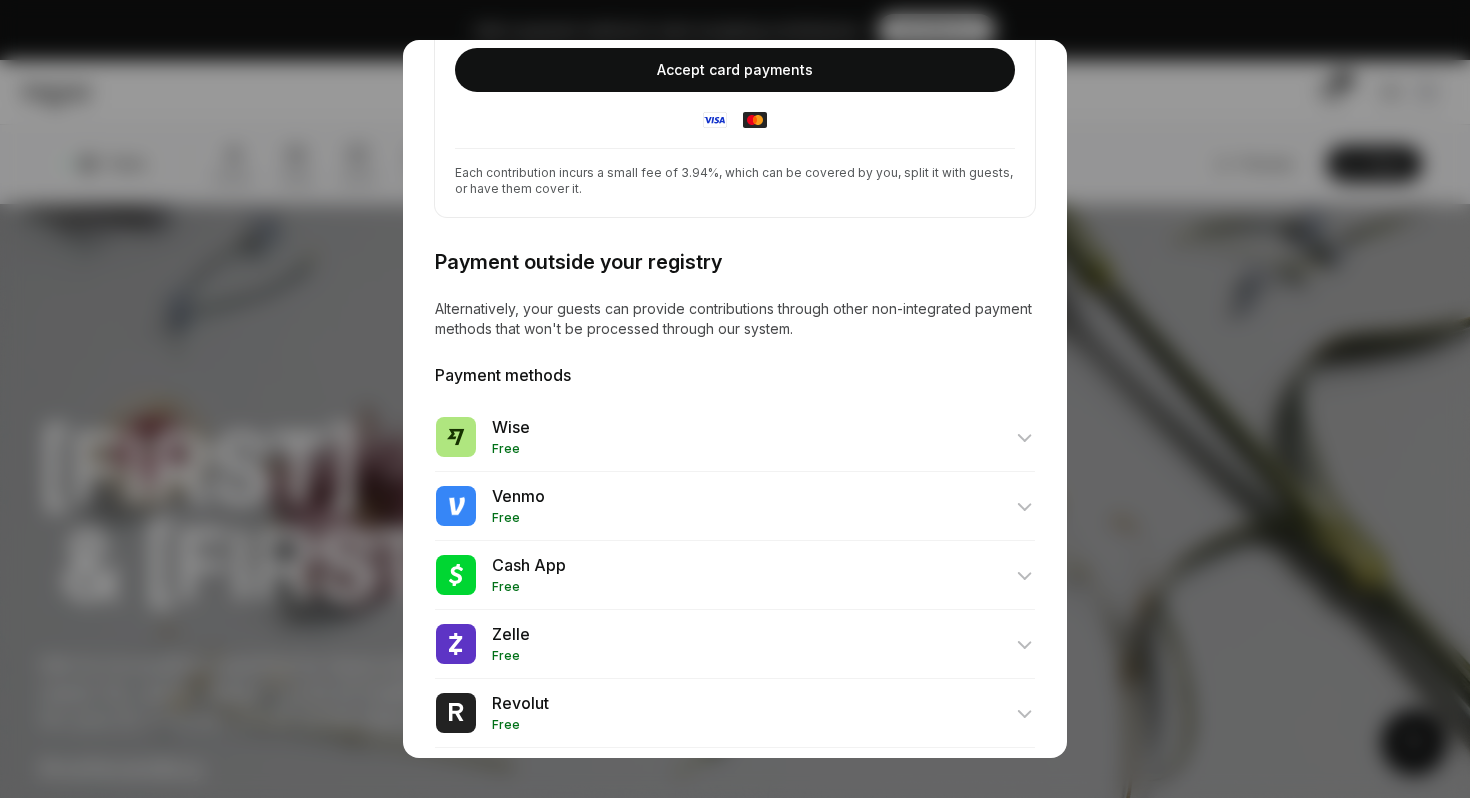 scroll, scrollTop: 374, scrollLeft: 0, axis: vertical 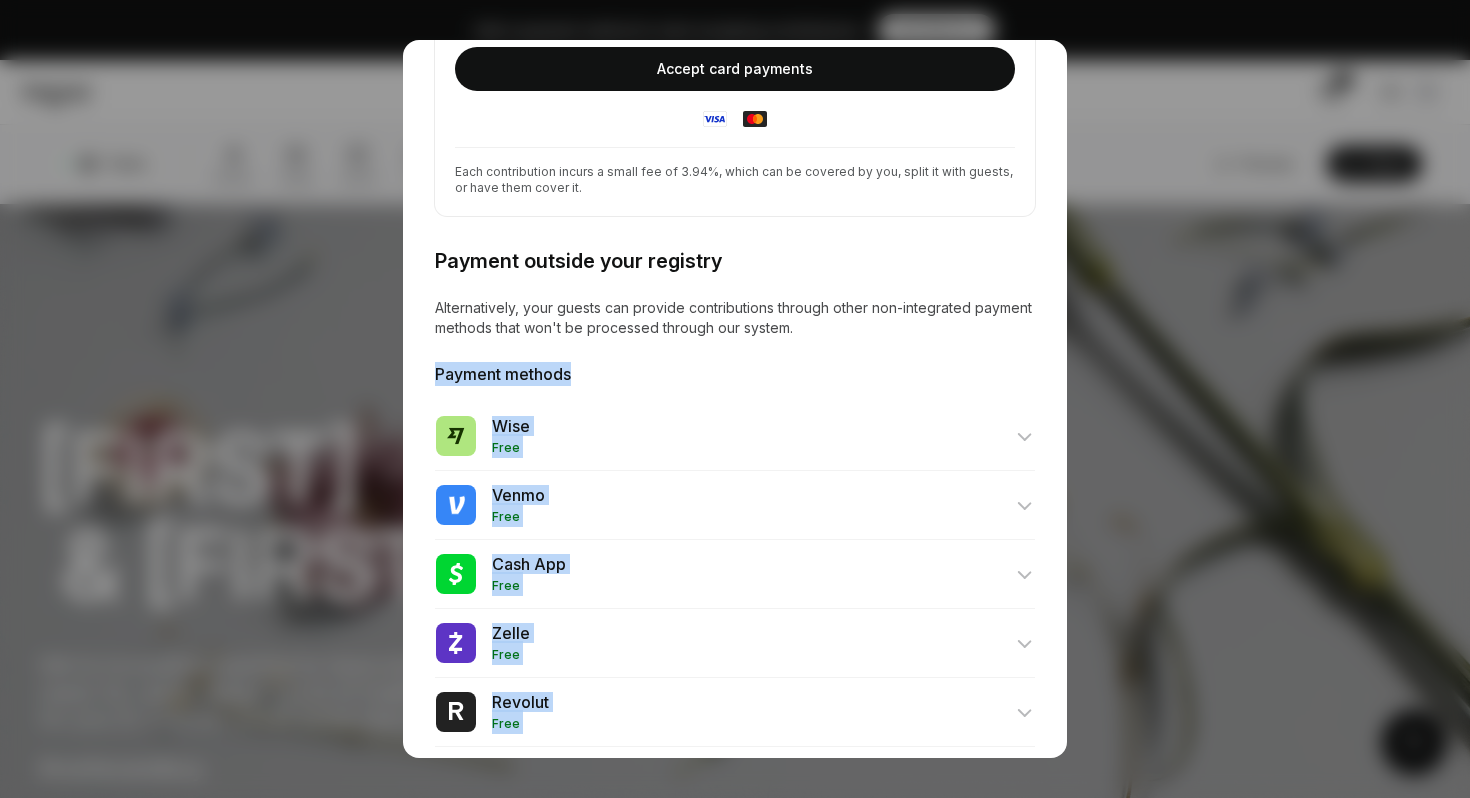 drag, startPoint x: 840, startPoint y: 330, endPoint x: 322, endPoint y: 321, distance: 518.0782 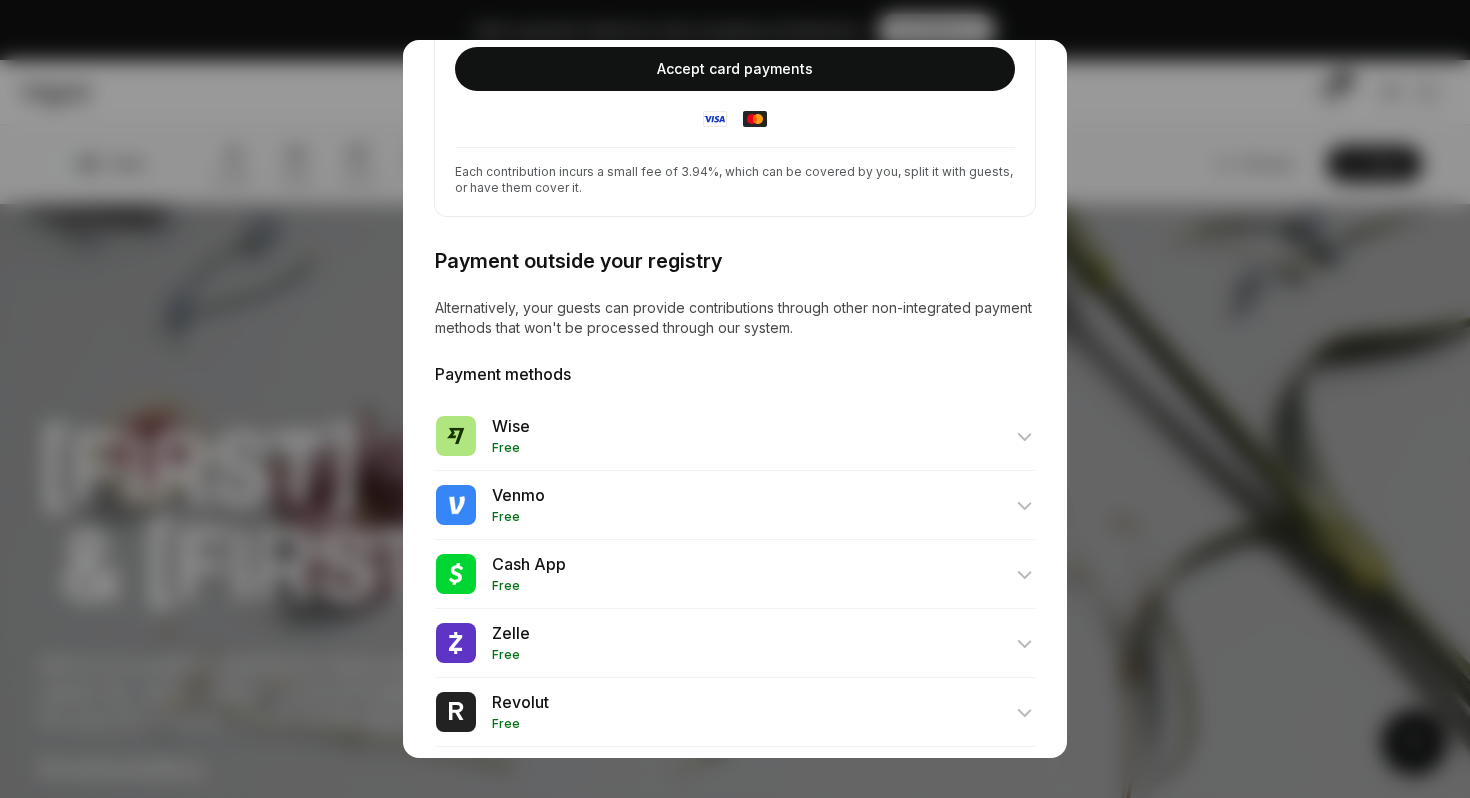 click on "Wise email Add Wise Example @" at bounding box center (735, 818) 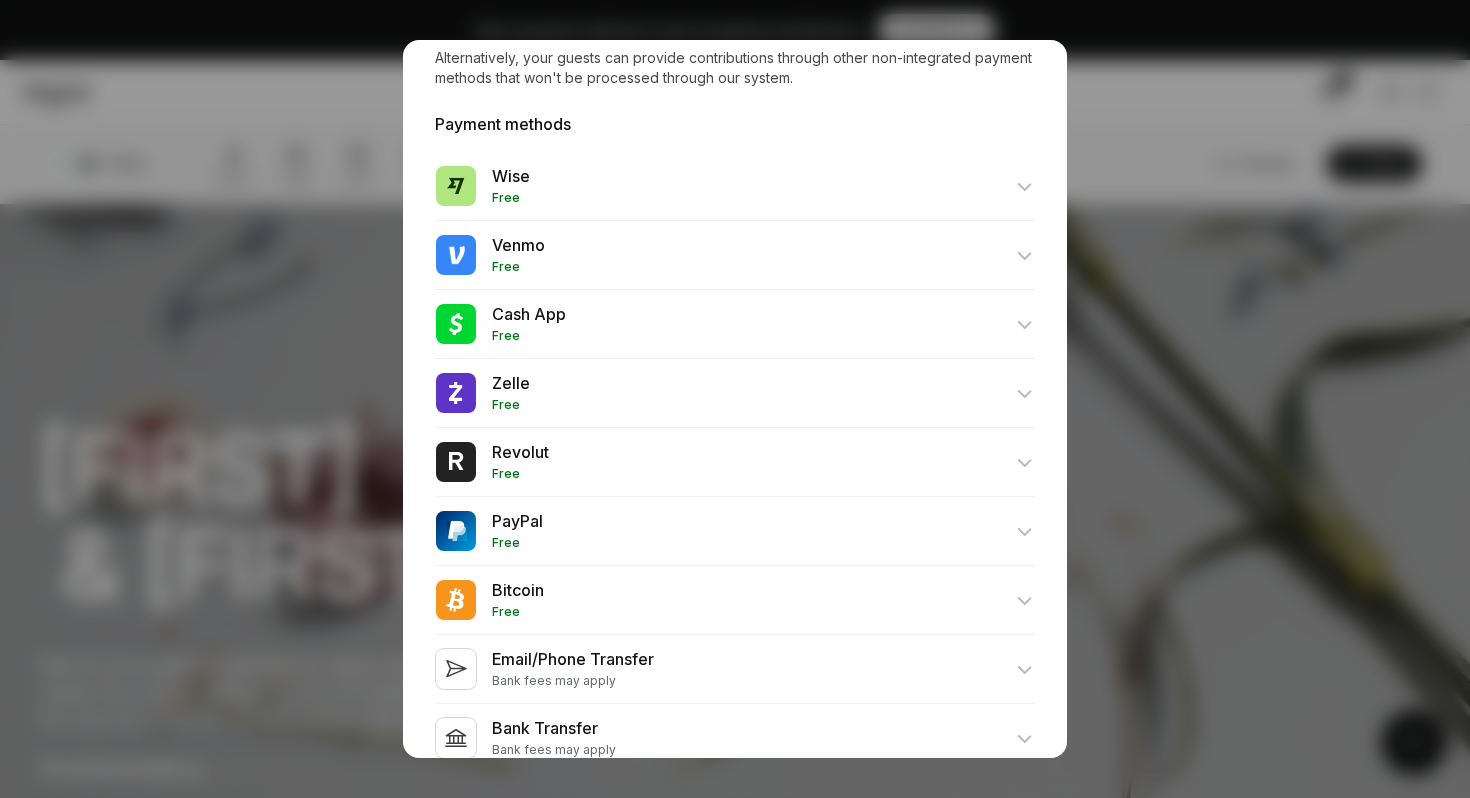 scroll, scrollTop: 660, scrollLeft: 0, axis: vertical 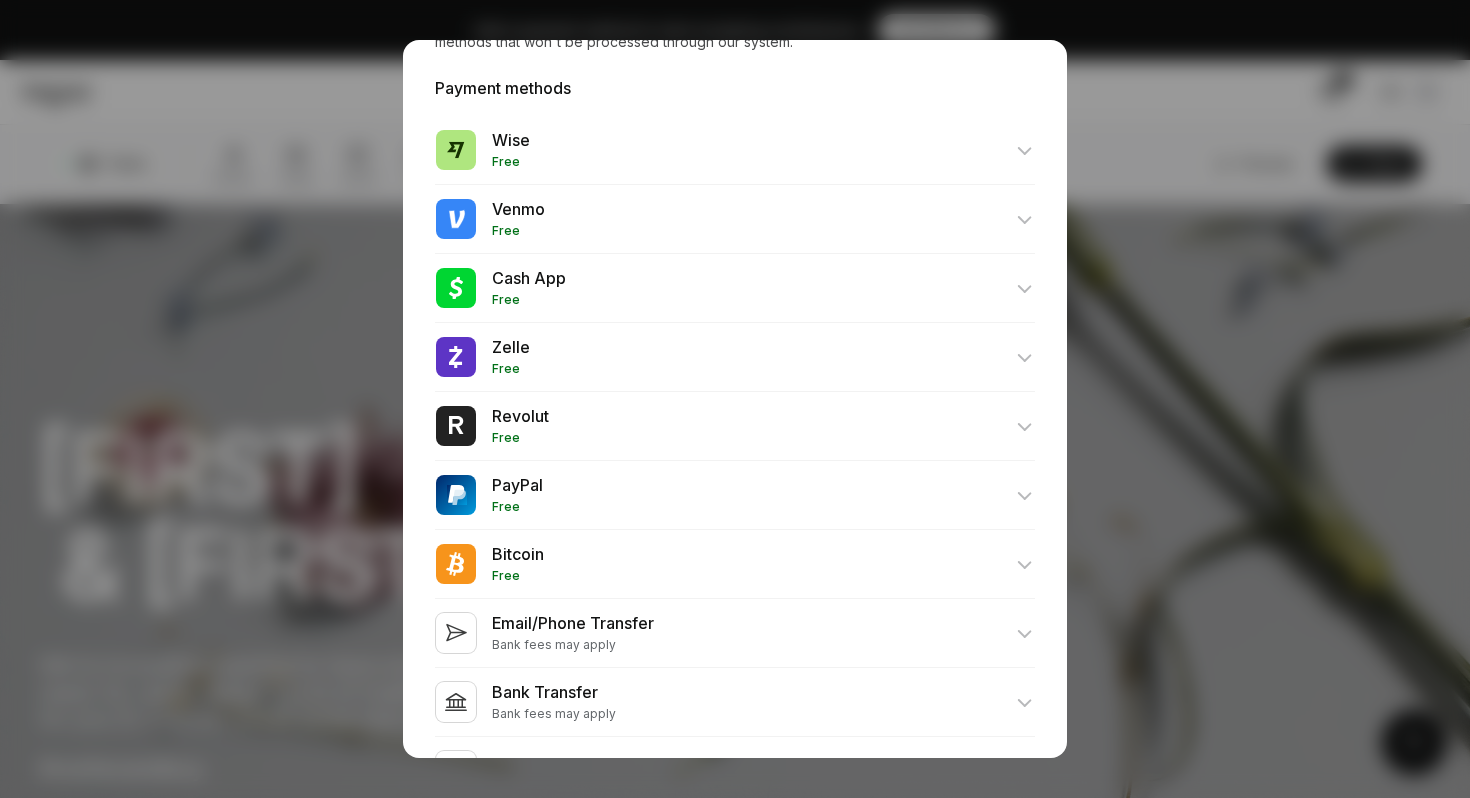 click at bounding box center (735, 151) 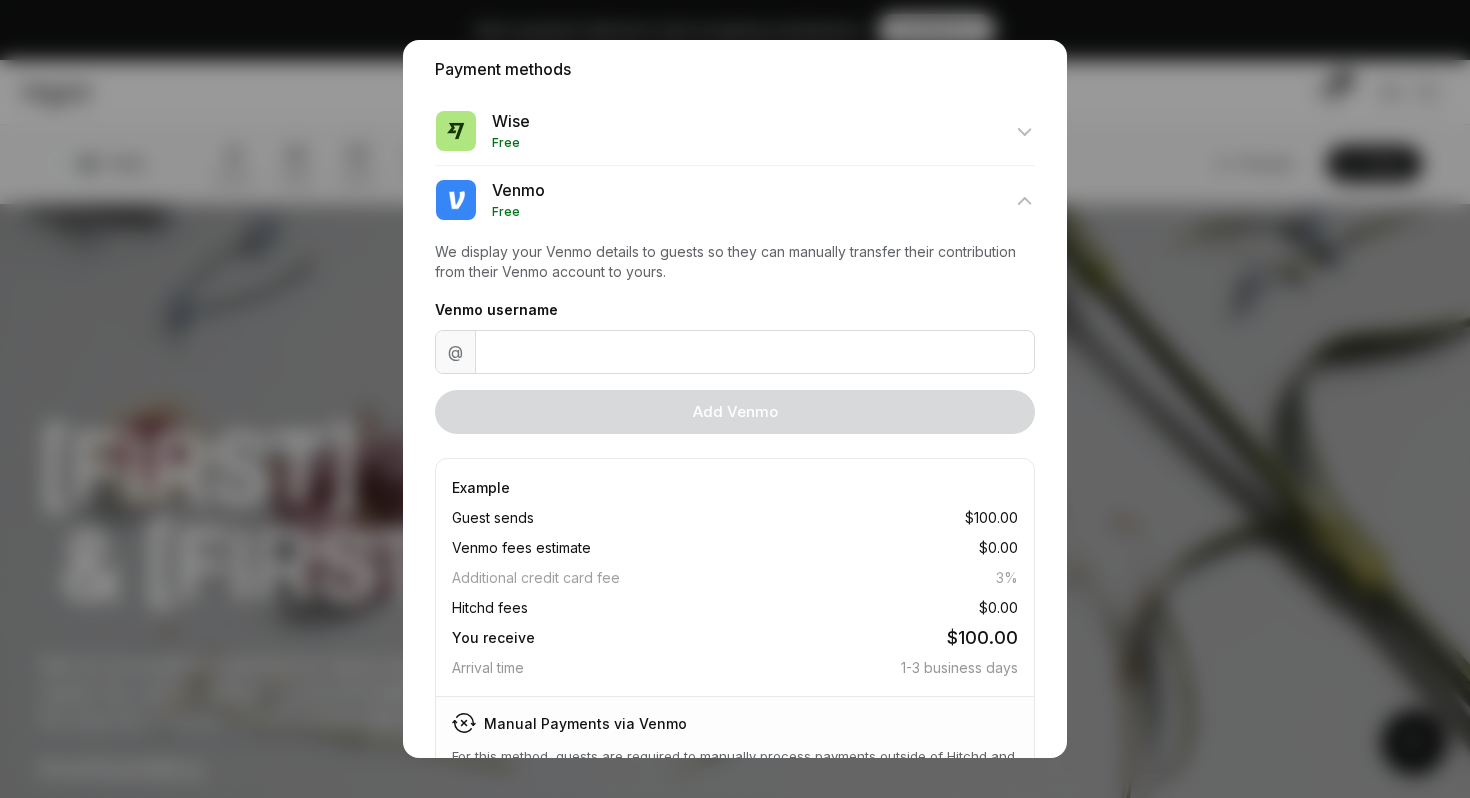 scroll, scrollTop: 674, scrollLeft: 0, axis: vertical 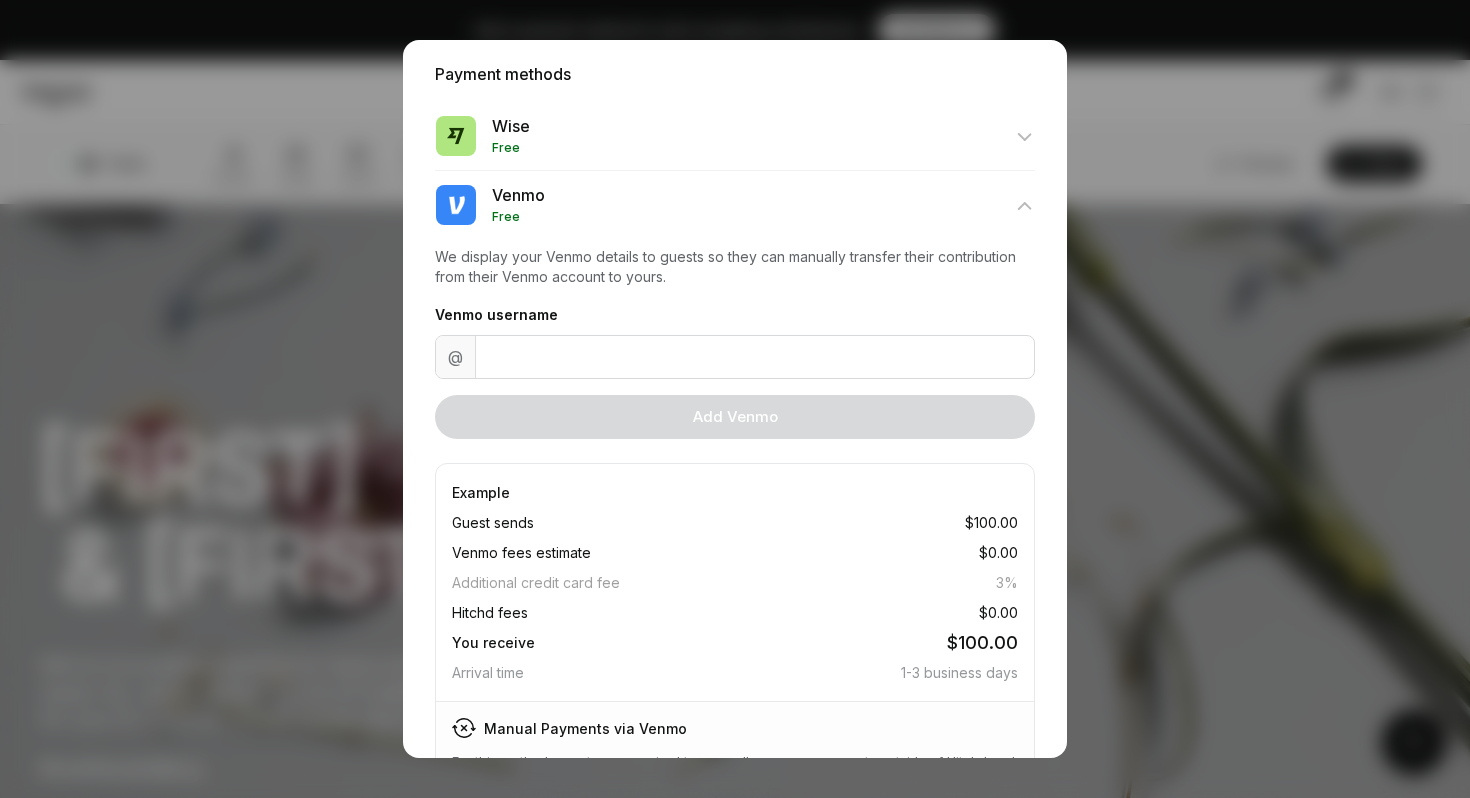 click at bounding box center (735, 137) 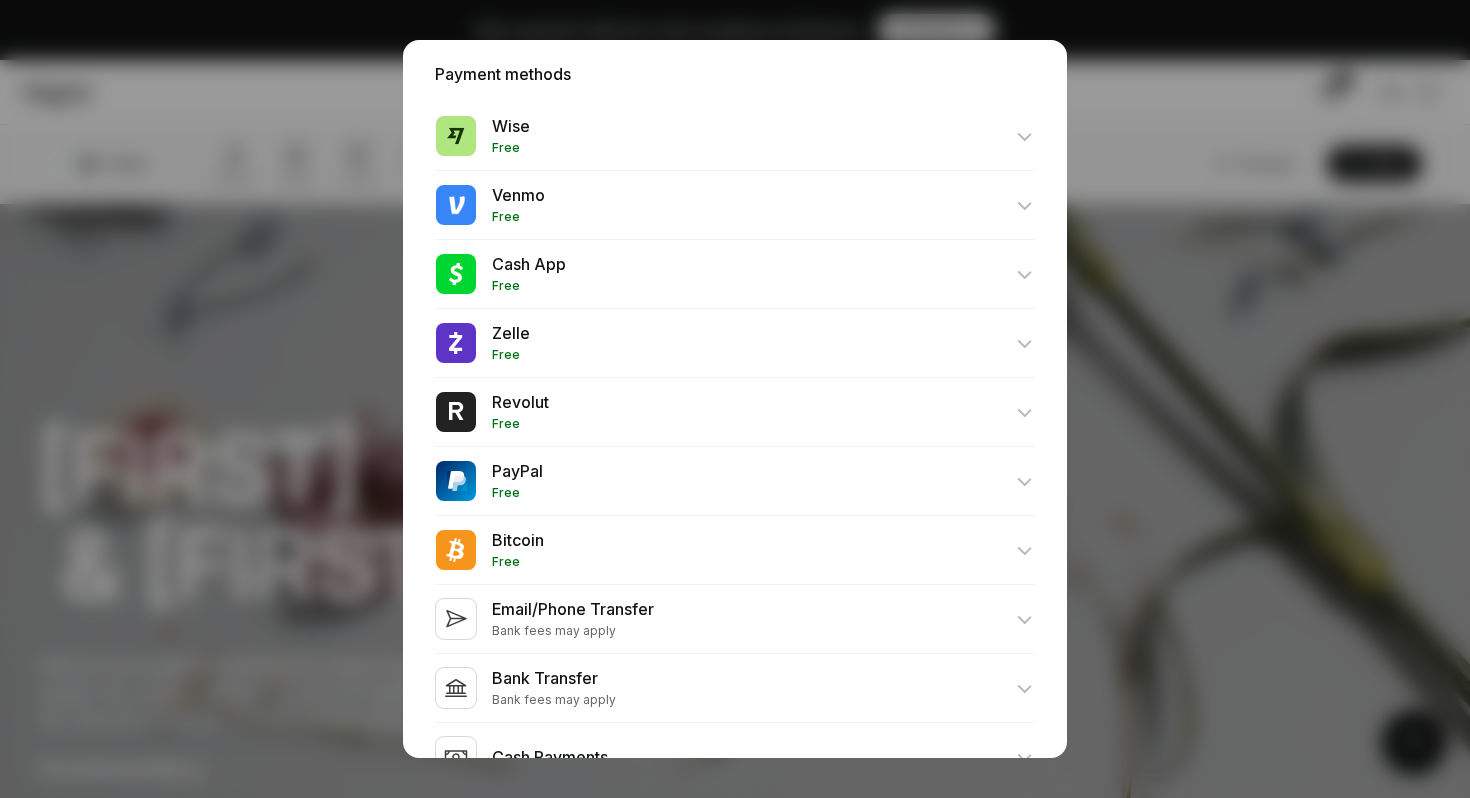 click at bounding box center (735, 137) 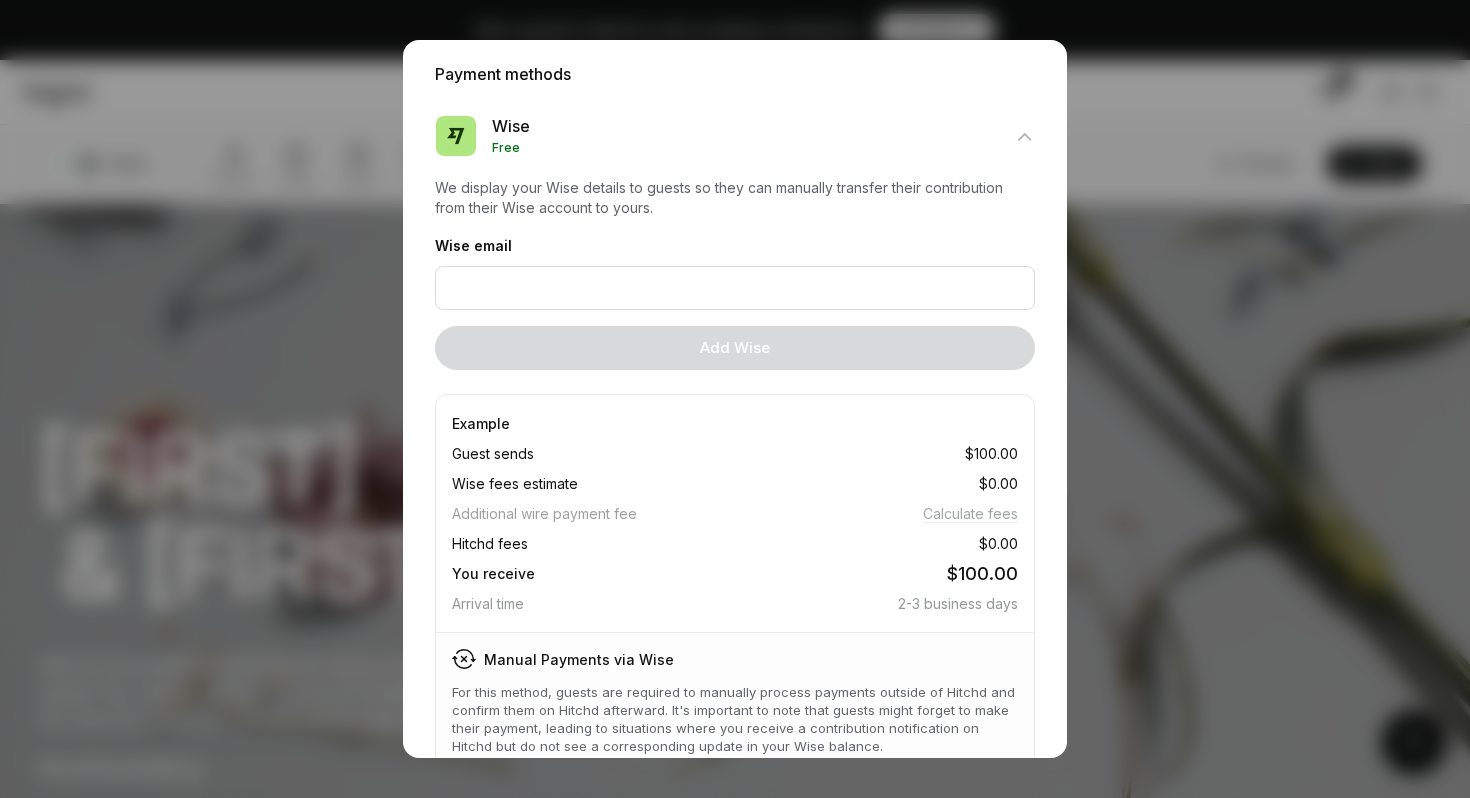 click at bounding box center (735, 452) 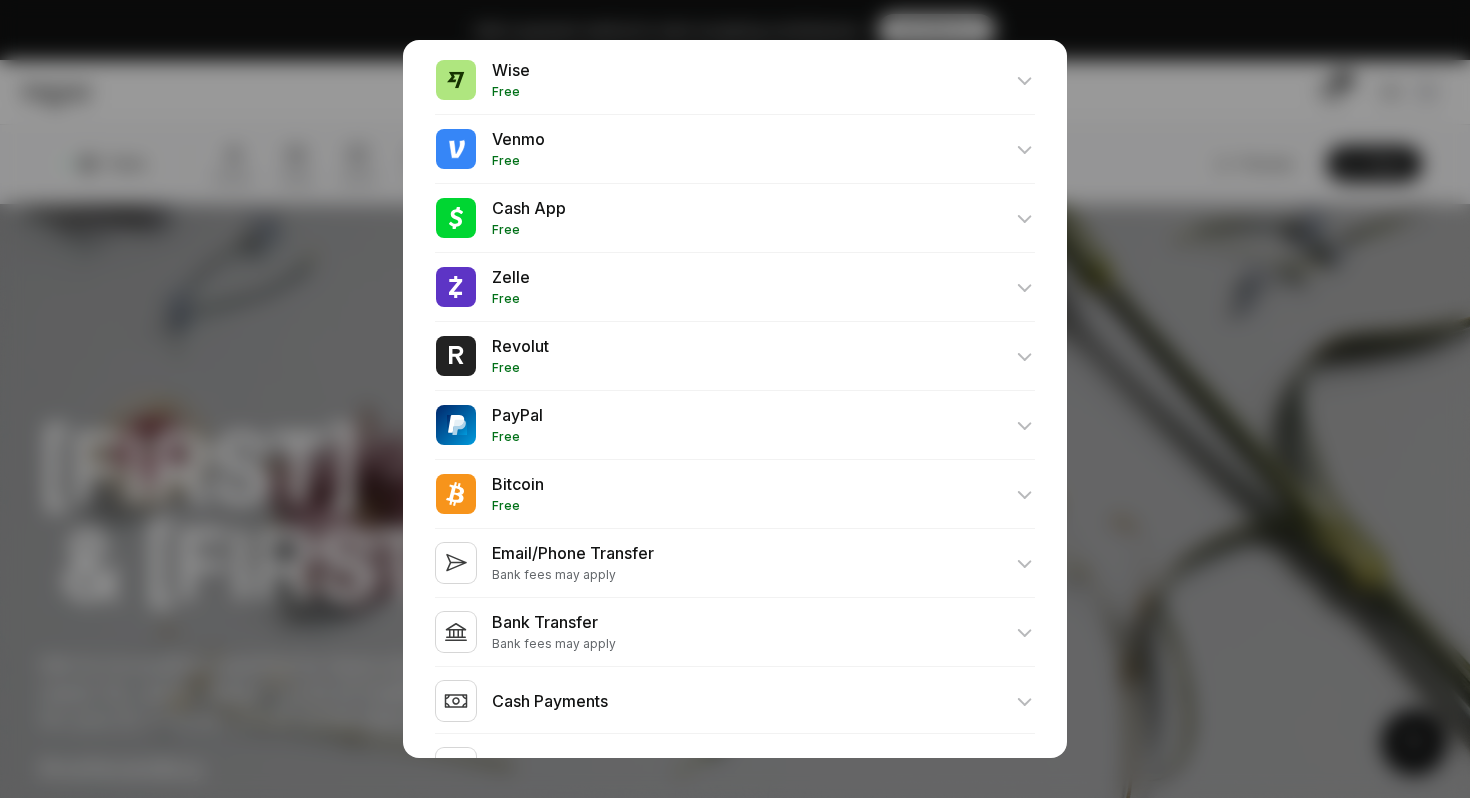 scroll, scrollTop: 732, scrollLeft: 0, axis: vertical 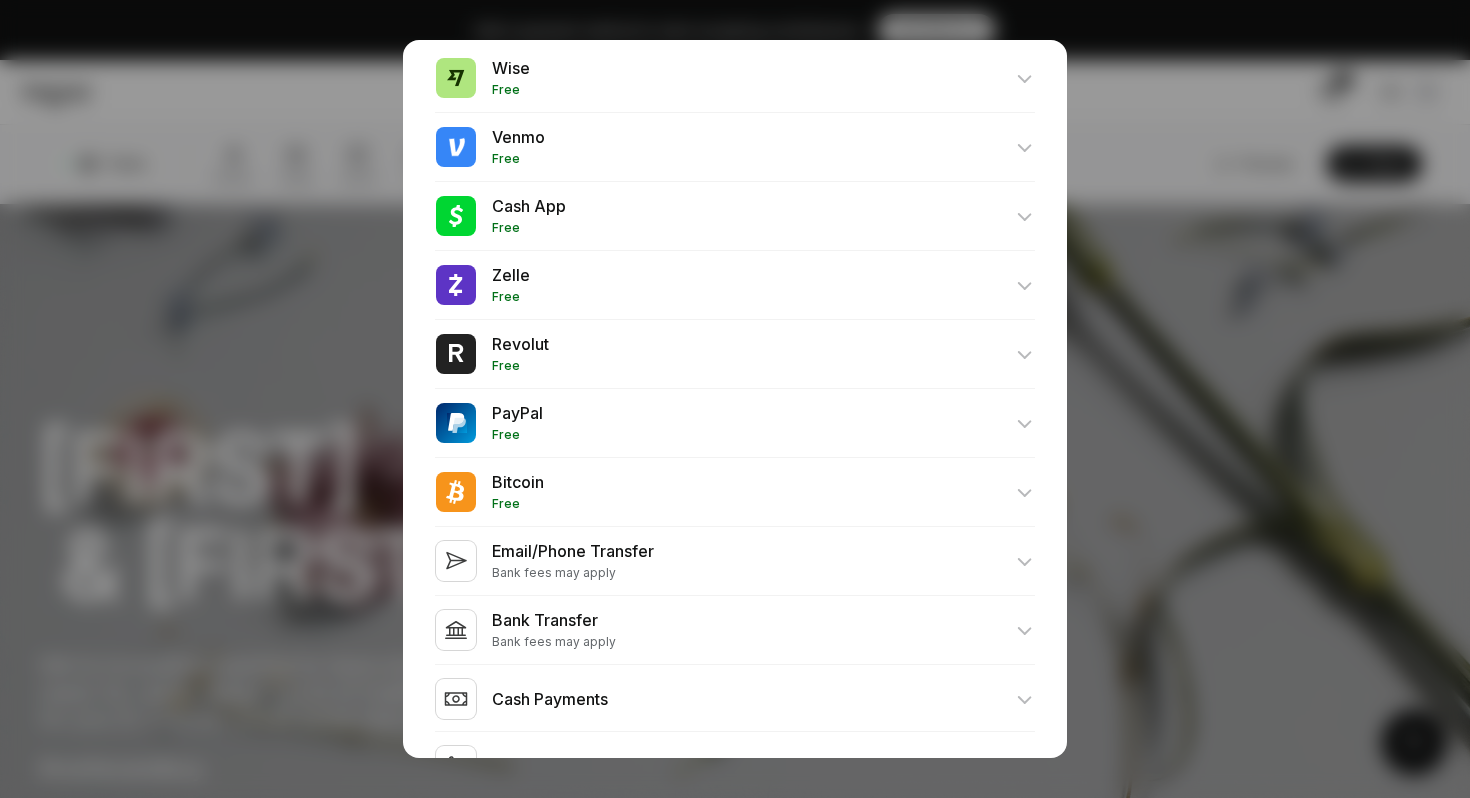 click at bounding box center (735, 79) 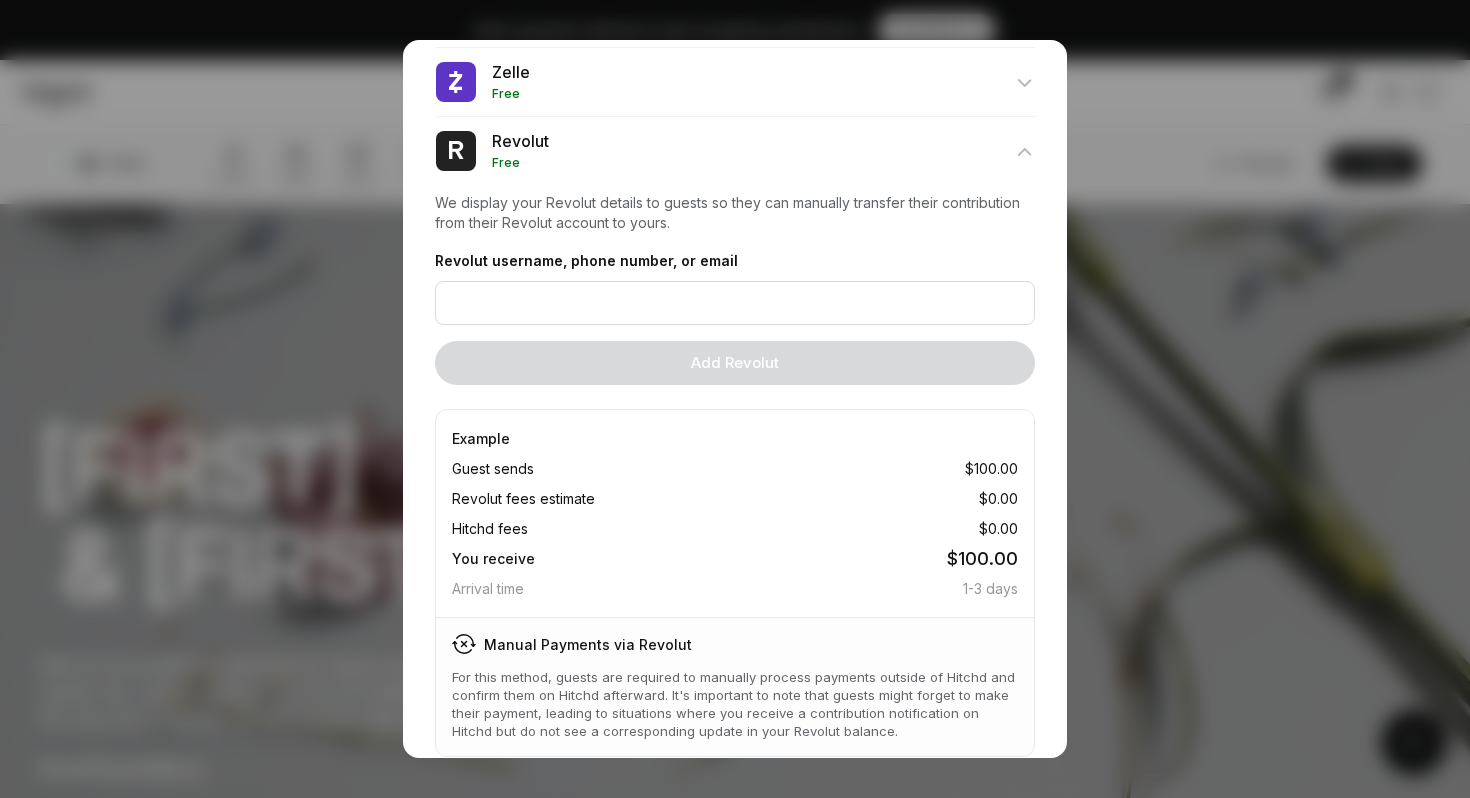scroll, scrollTop: 936, scrollLeft: 0, axis: vertical 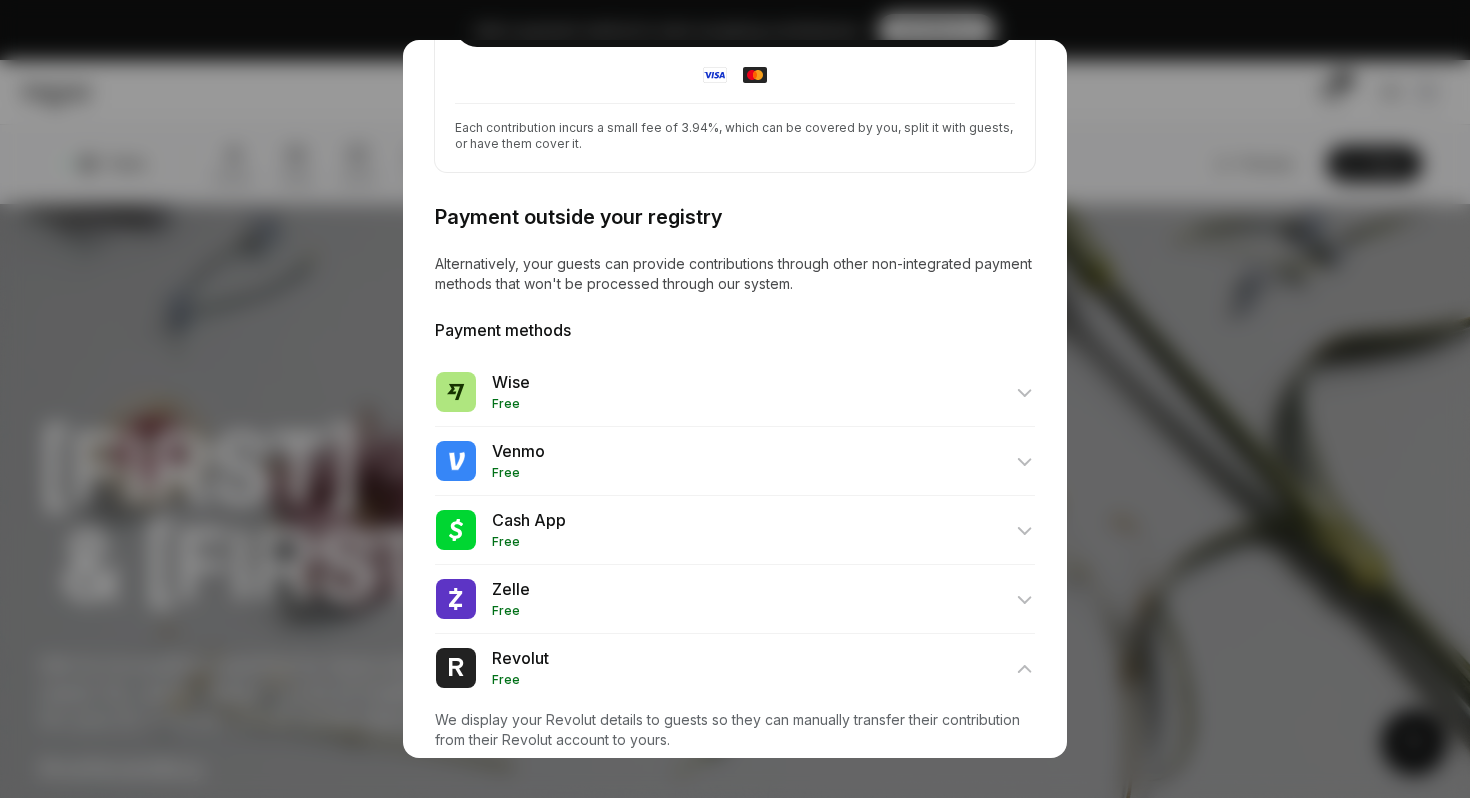 click at bounding box center (735, 393) 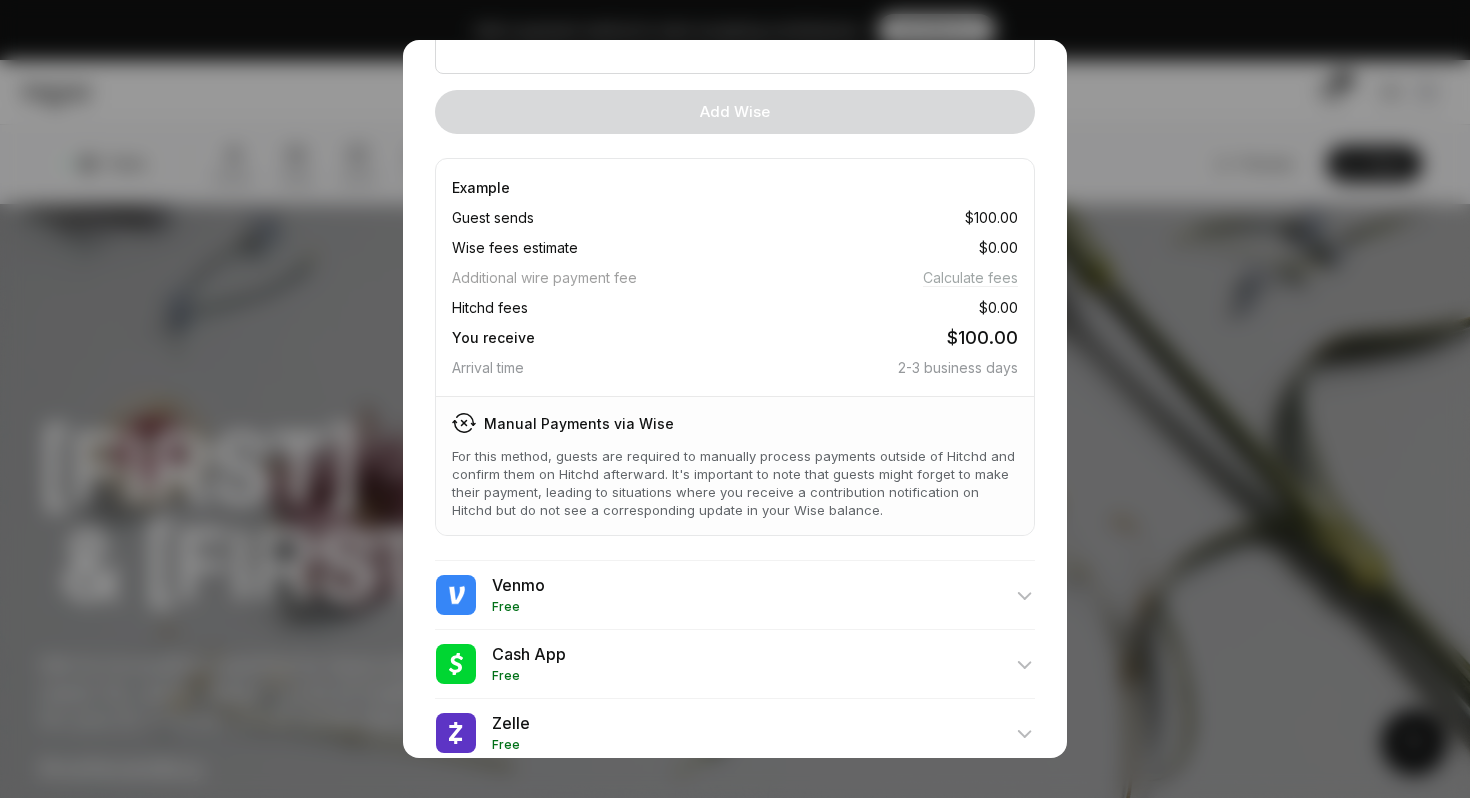 scroll, scrollTop: 914, scrollLeft: 0, axis: vertical 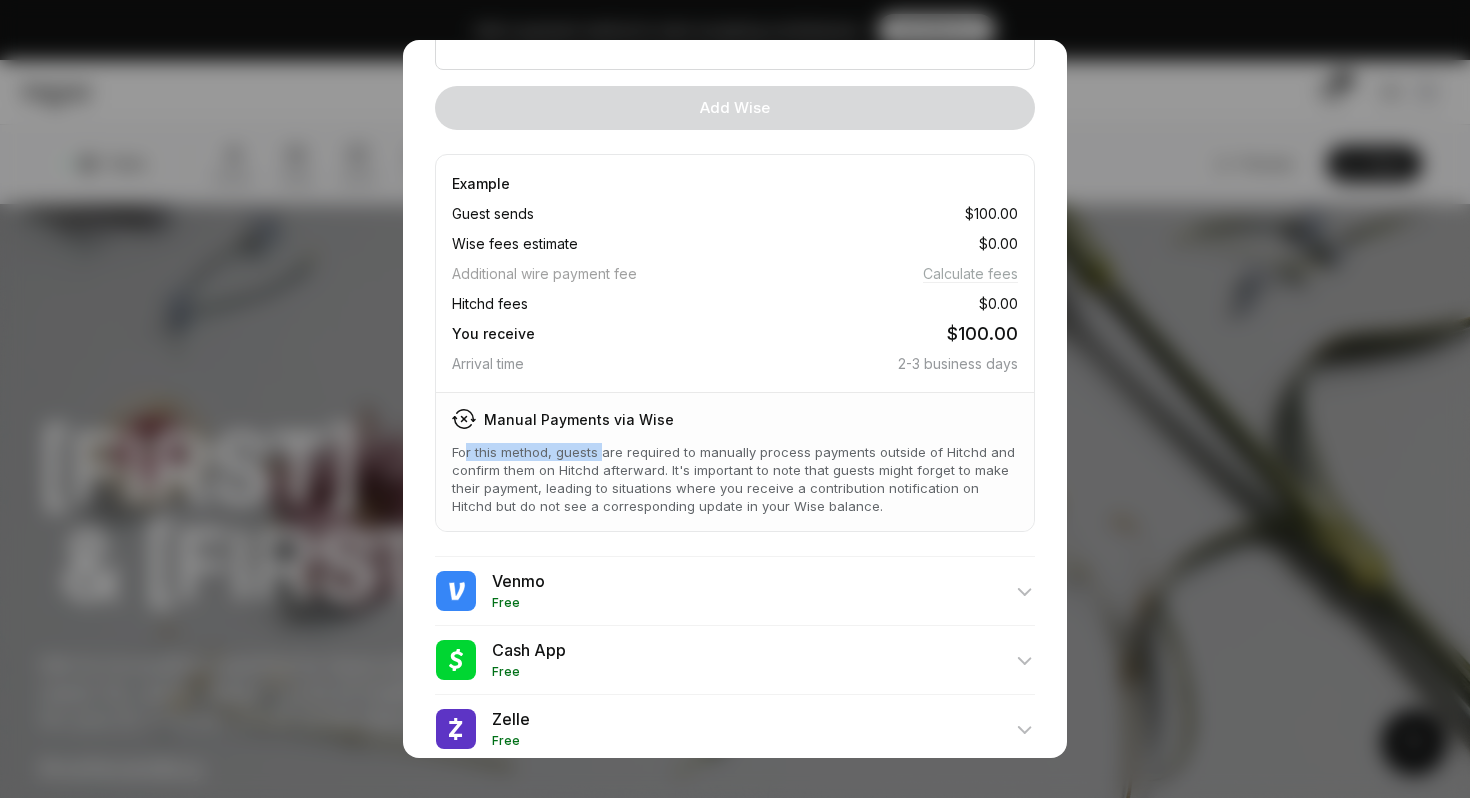 drag, startPoint x: 465, startPoint y: 457, endPoint x: 600, endPoint y: 460, distance: 135.03333 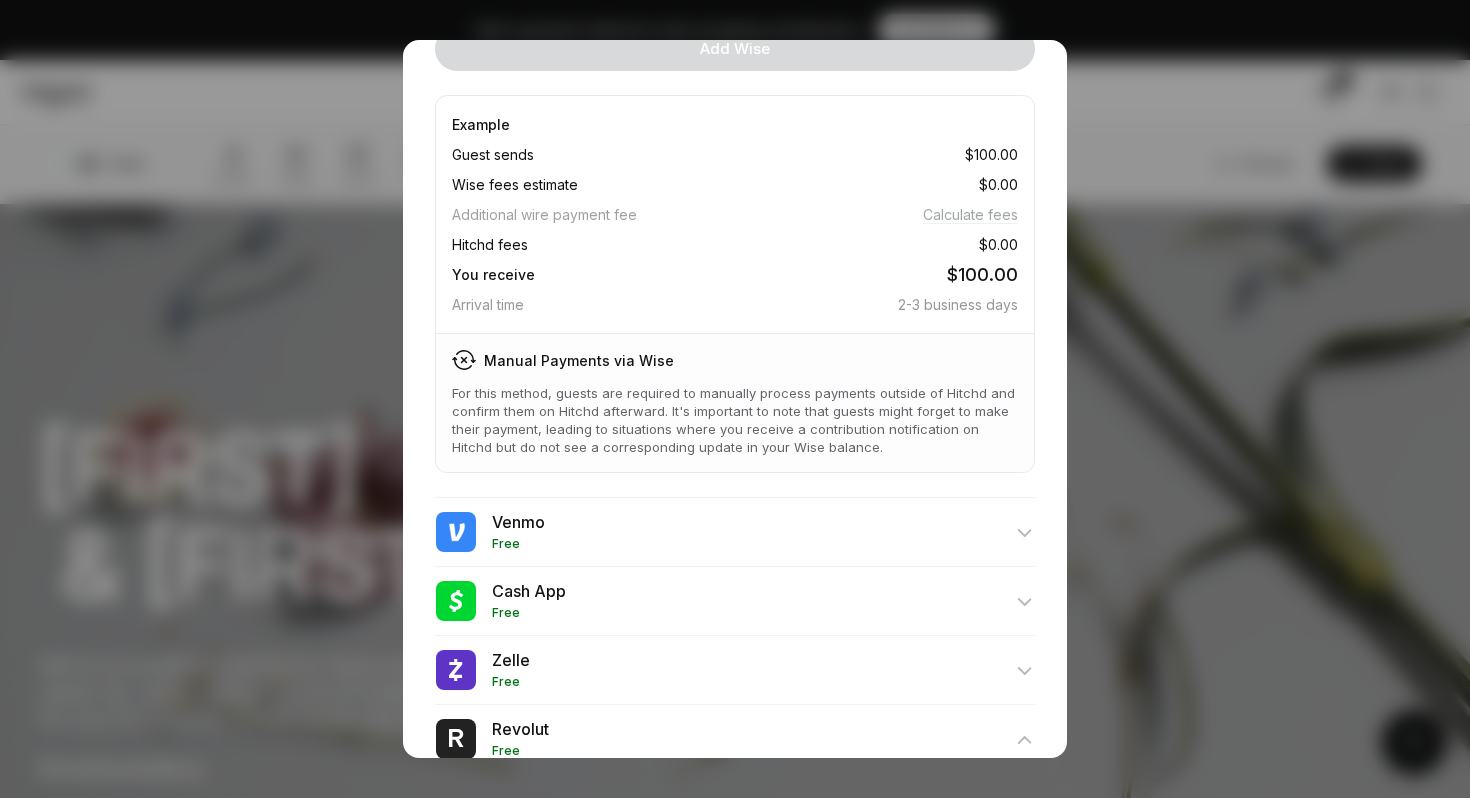 scroll, scrollTop: 977, scrollLeft: 0, axis: vertical 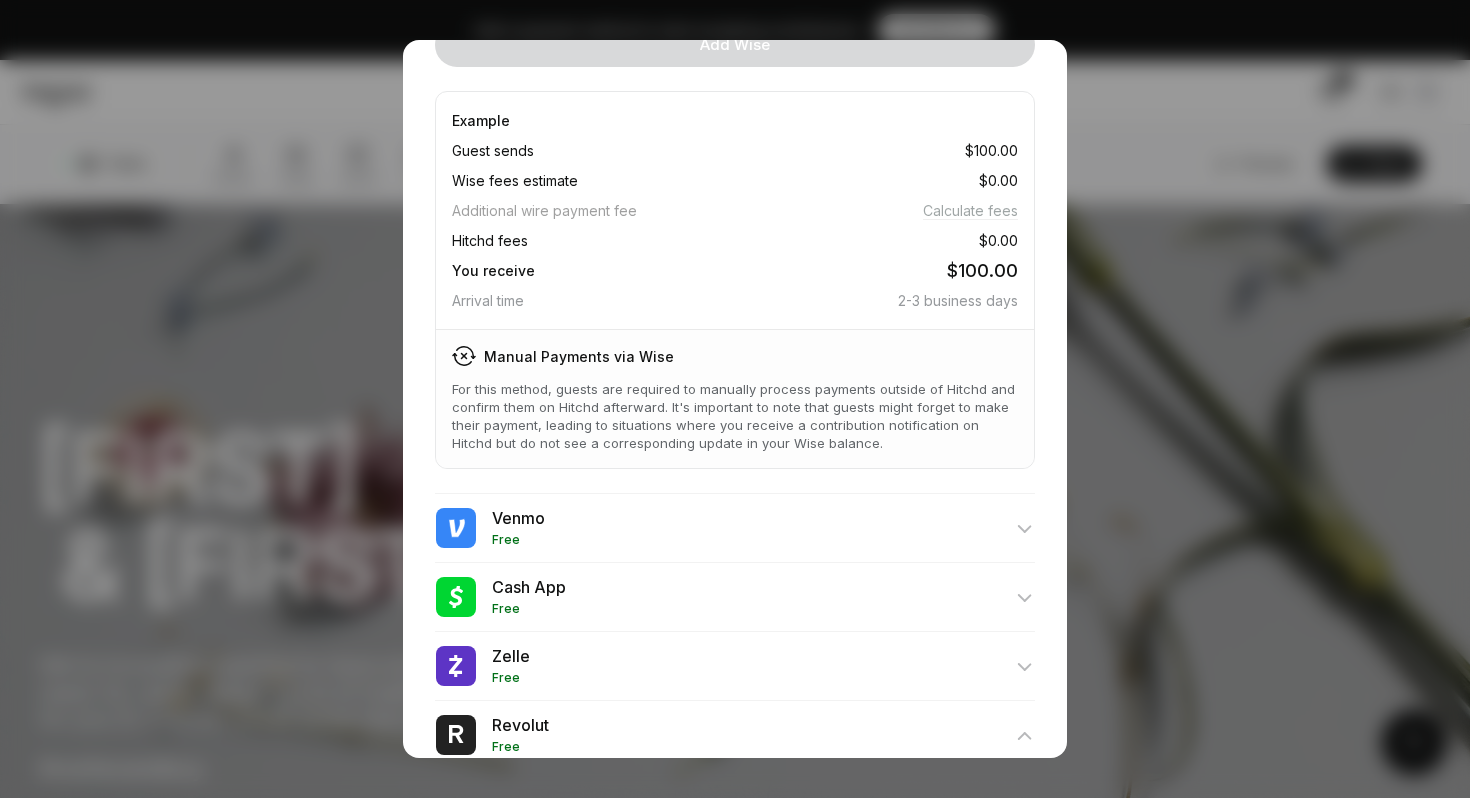 click on "For this method, guests are required to manually process payments outside of Hitchd
and confirm them on Hitchd afterward. It's important to note that guests might
forget to make their payment, leading to situations where you receive a contribution
notification on Hitchd but do not see a corresponding update in your Wise balance." at bounding box center (735, 416) 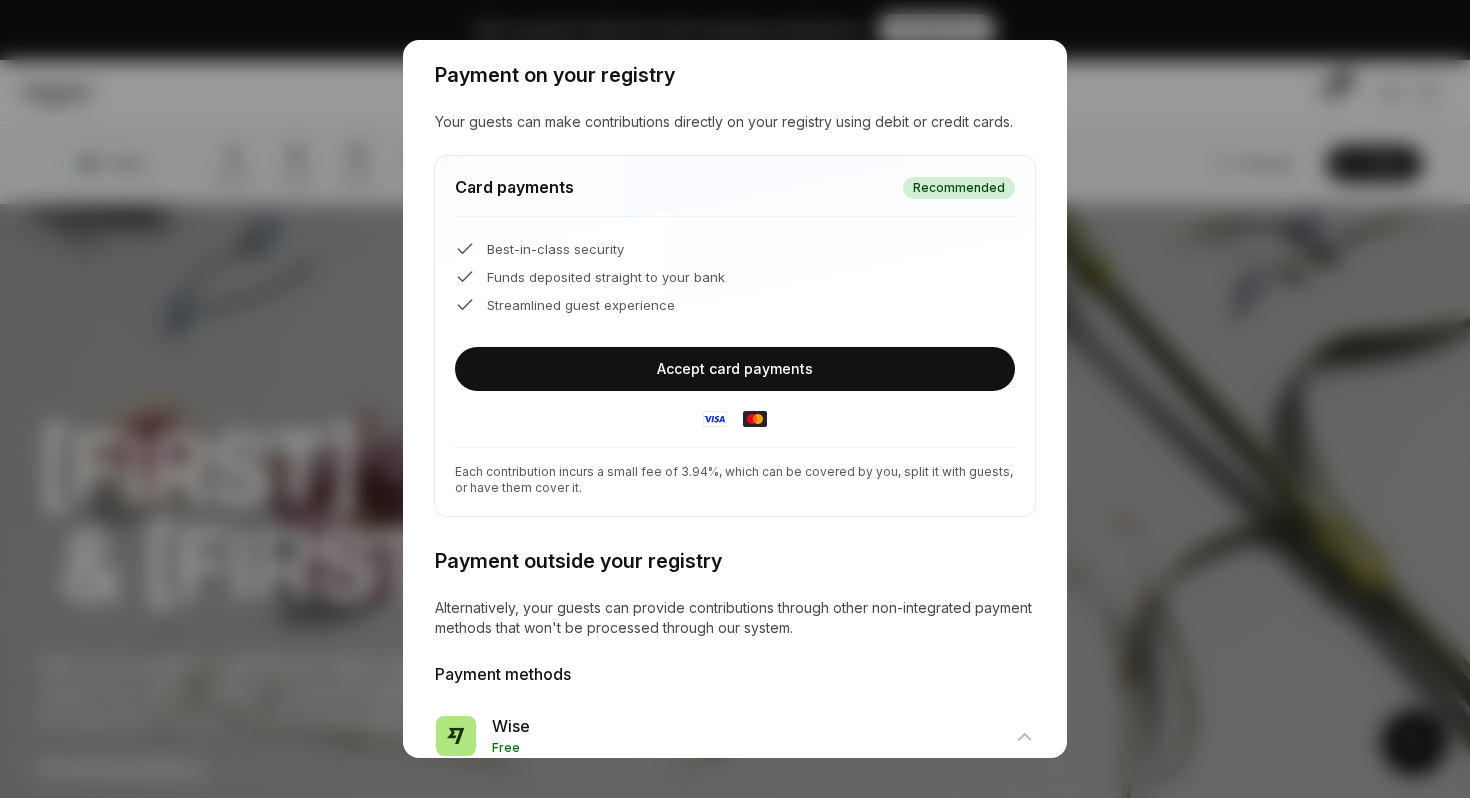 scroll, scrollTop: 0, scrollLeft: 0, axis: both 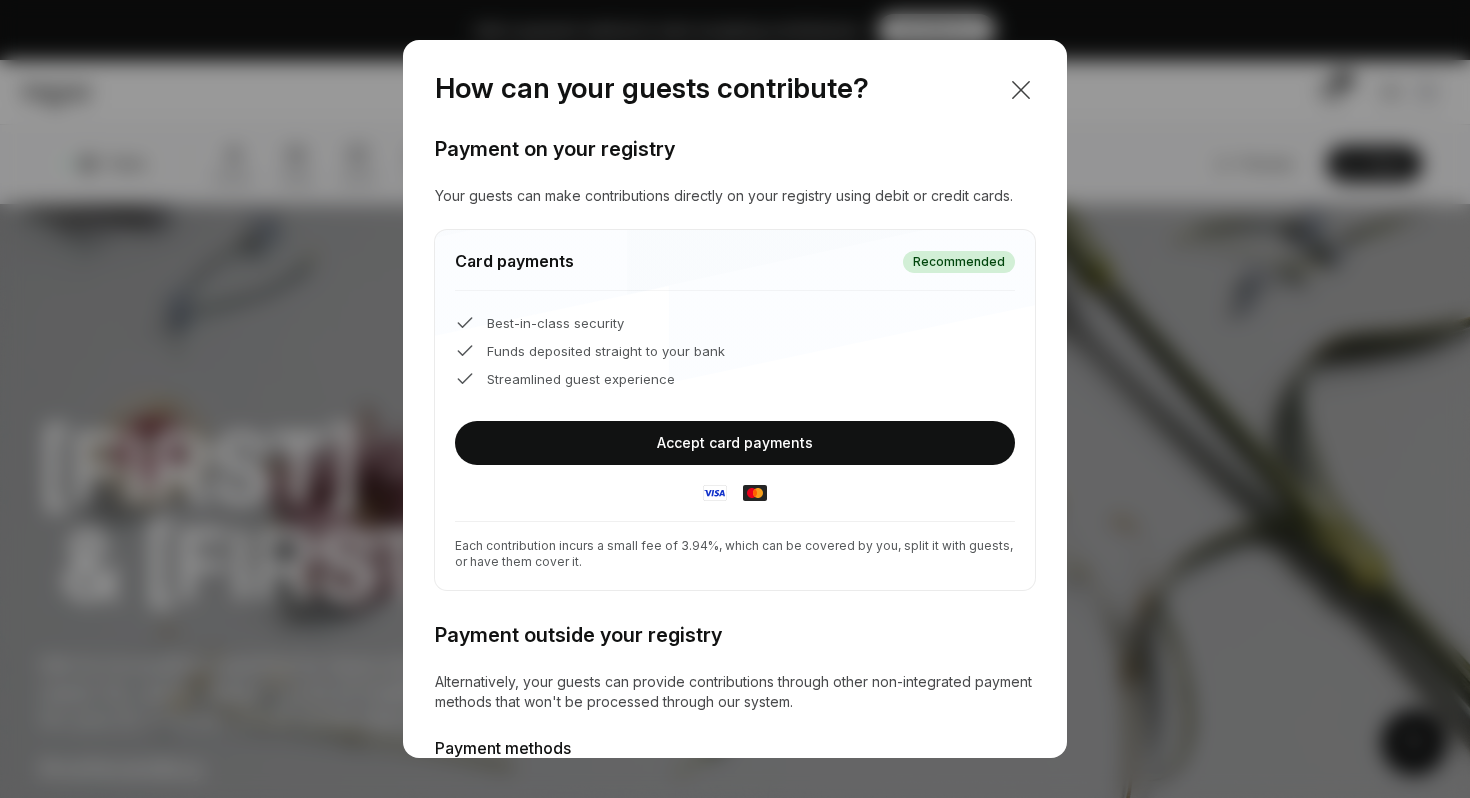 click at bounding box center [1021, 90] 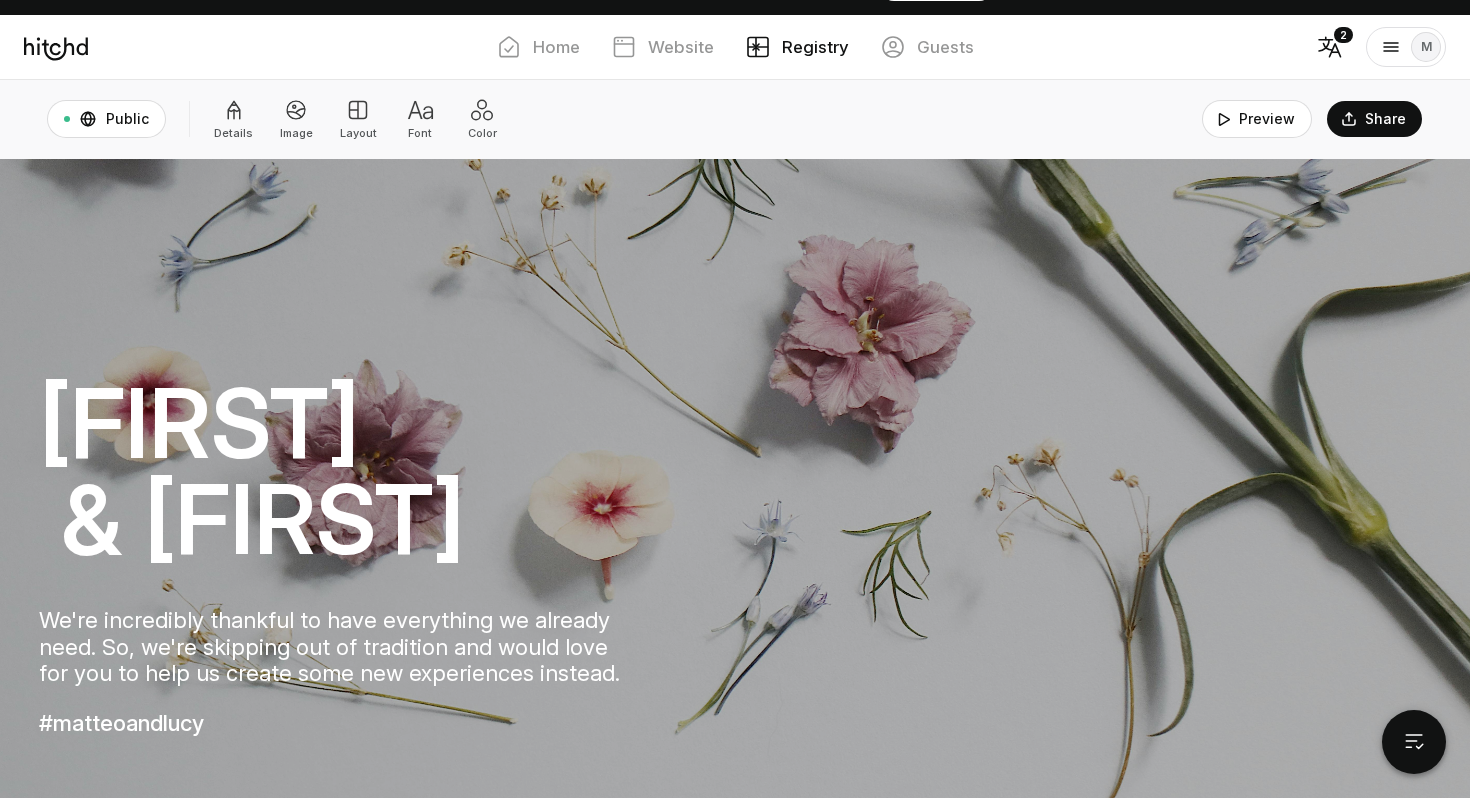 scroll, scrollTop: 0, scrollLeft: 0, axis: both 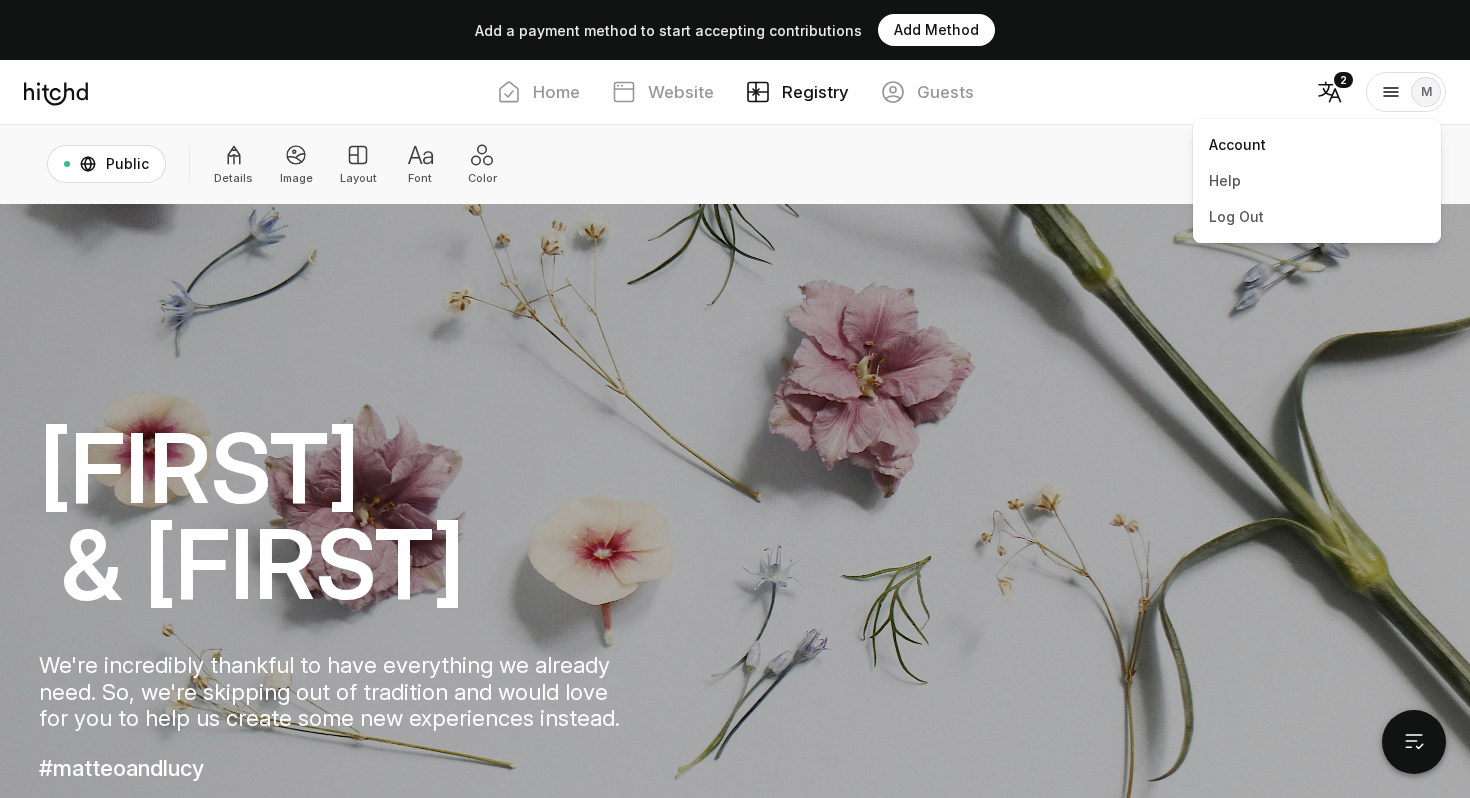 click on "Account" at bounding box center (1317, 145) 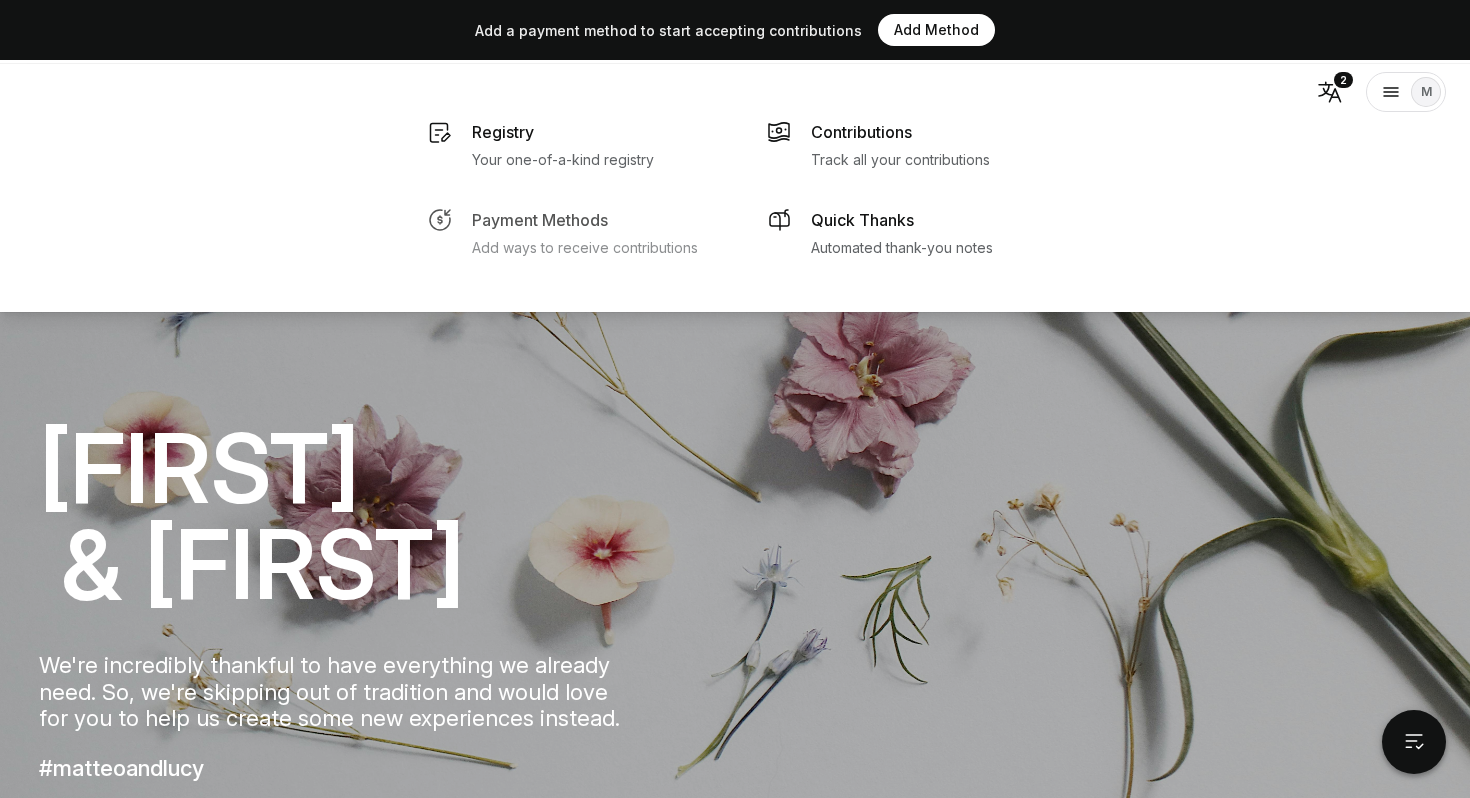 click on "Add ways to receive contributions" at bounding box center [563, 160] 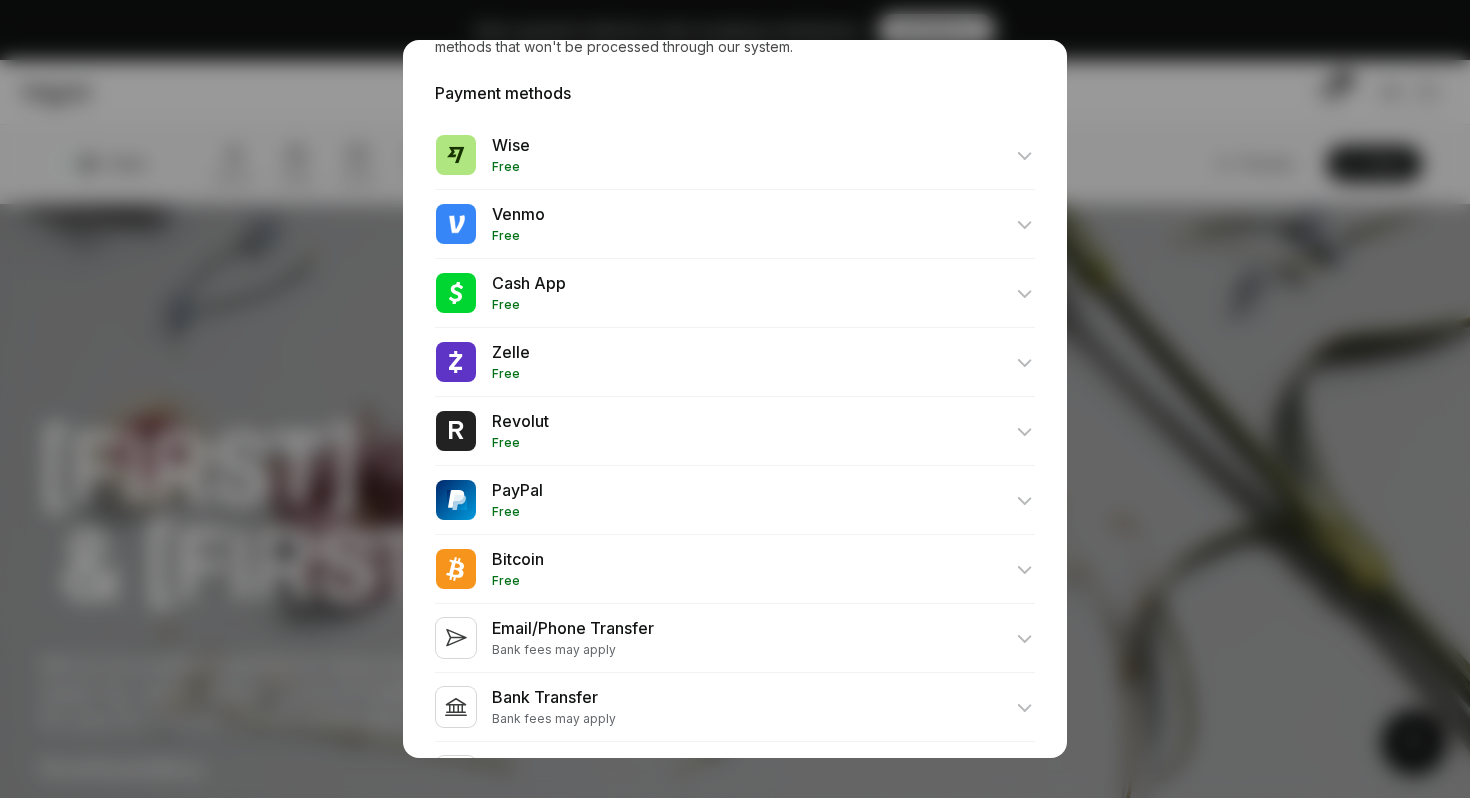 scroll, scrollTop: 653, scrollLeft: 0, axis: vertical 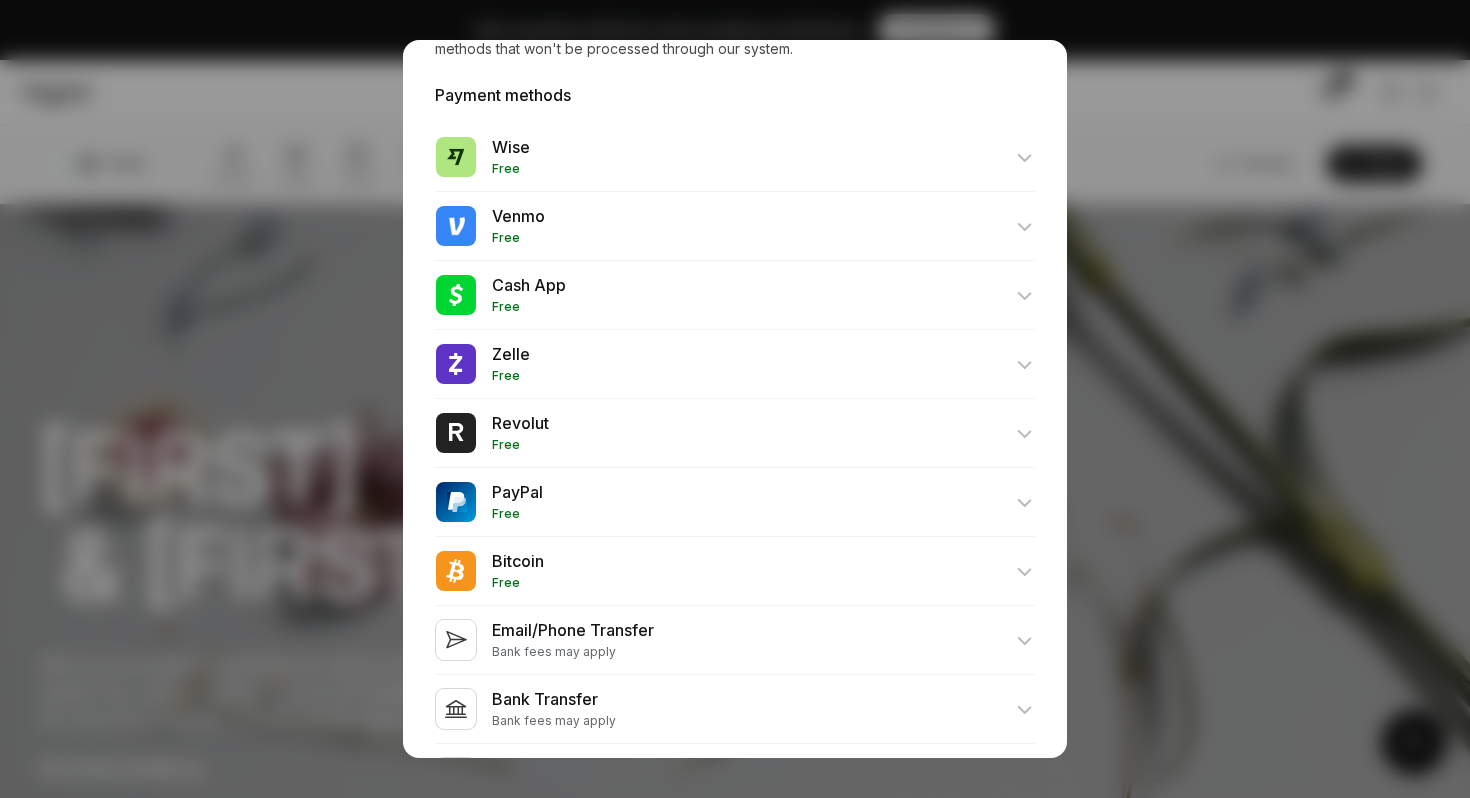 click on "Wise
Free
We display your Wise details to guests so they can manually transfer
their contribution from their Wise account to yours.
Wise email" at bounding box center [735, 551] 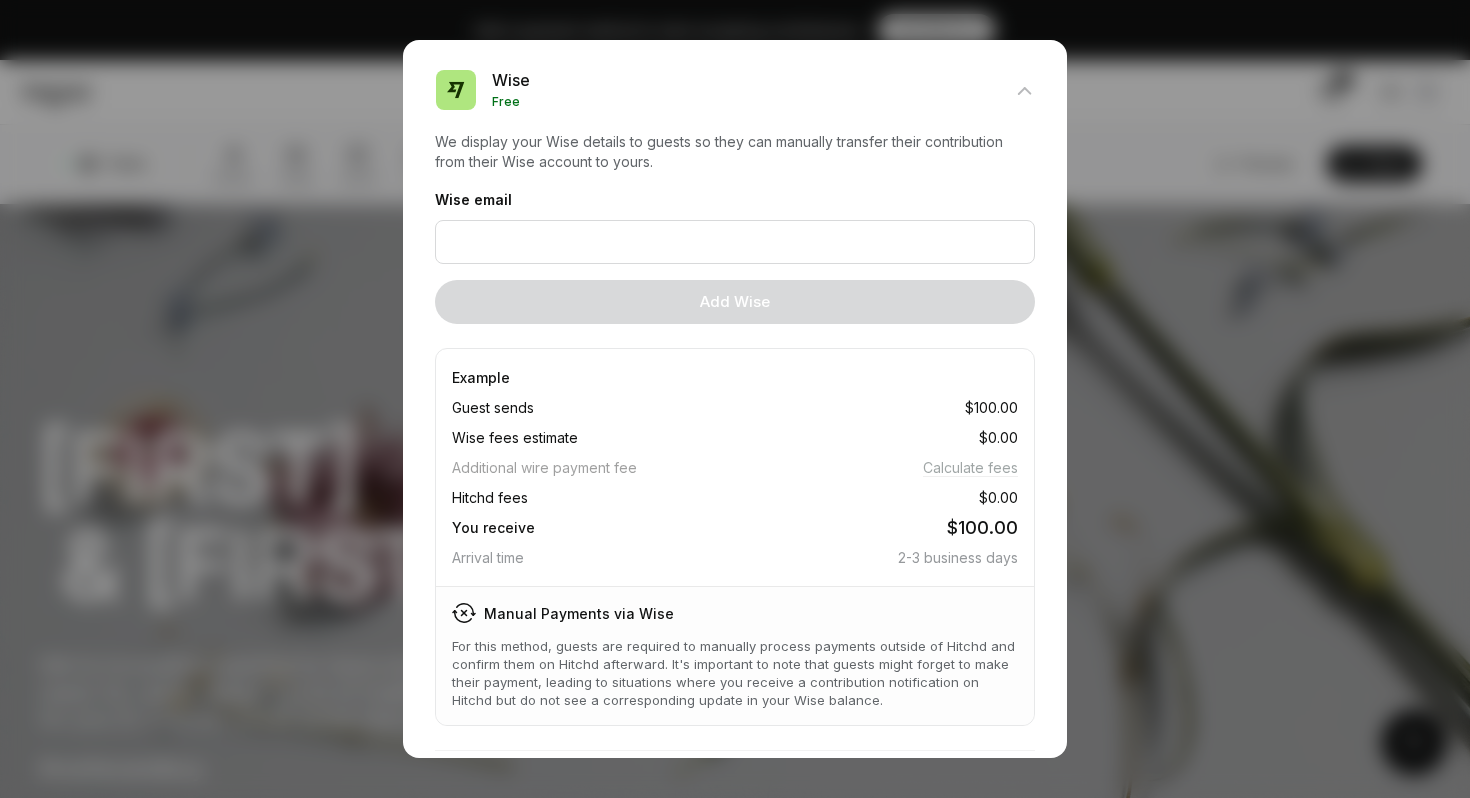 scroll, scrollTop: 716, scrollLeft: 0, axis: vertical 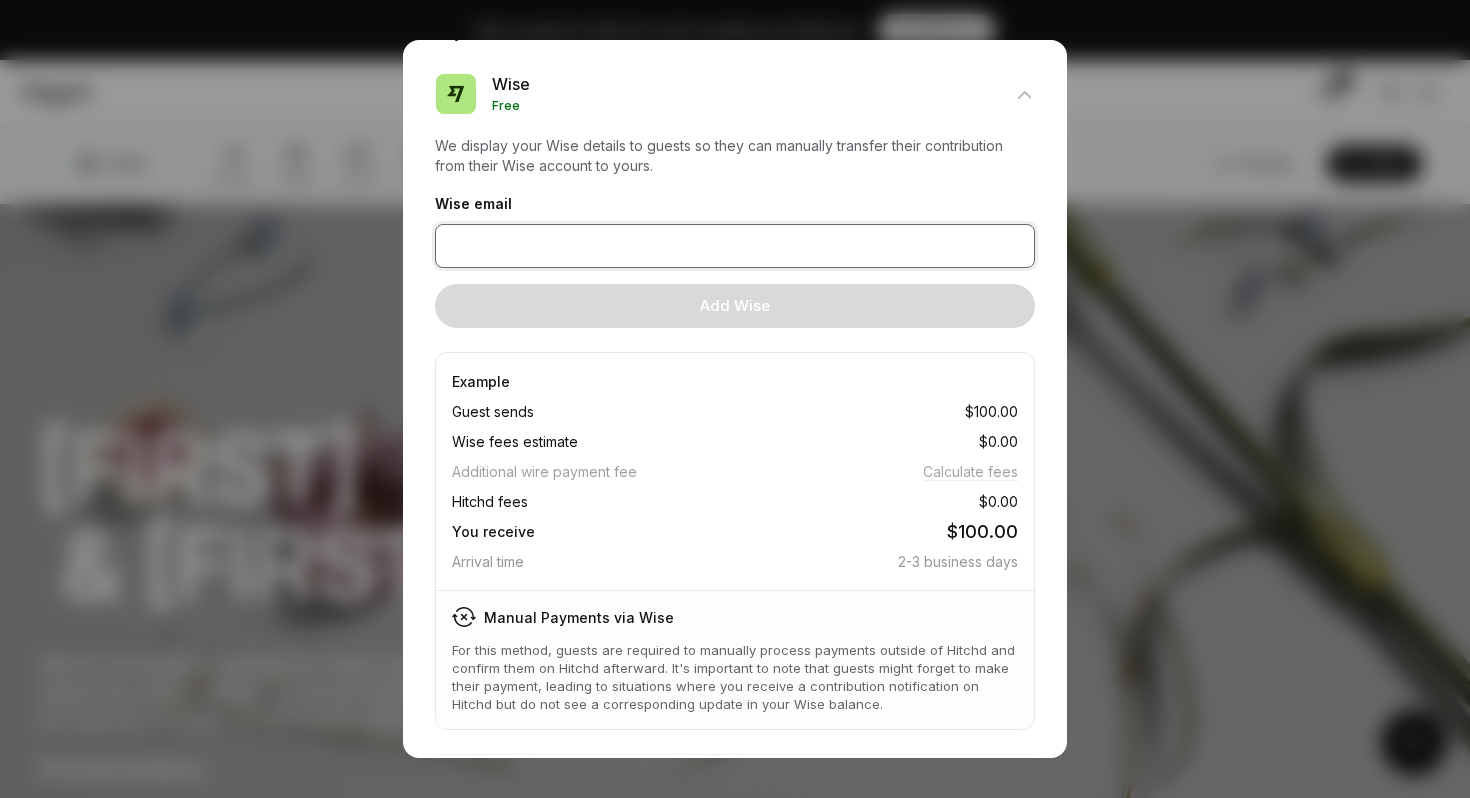click at bounding box center [735, 246] 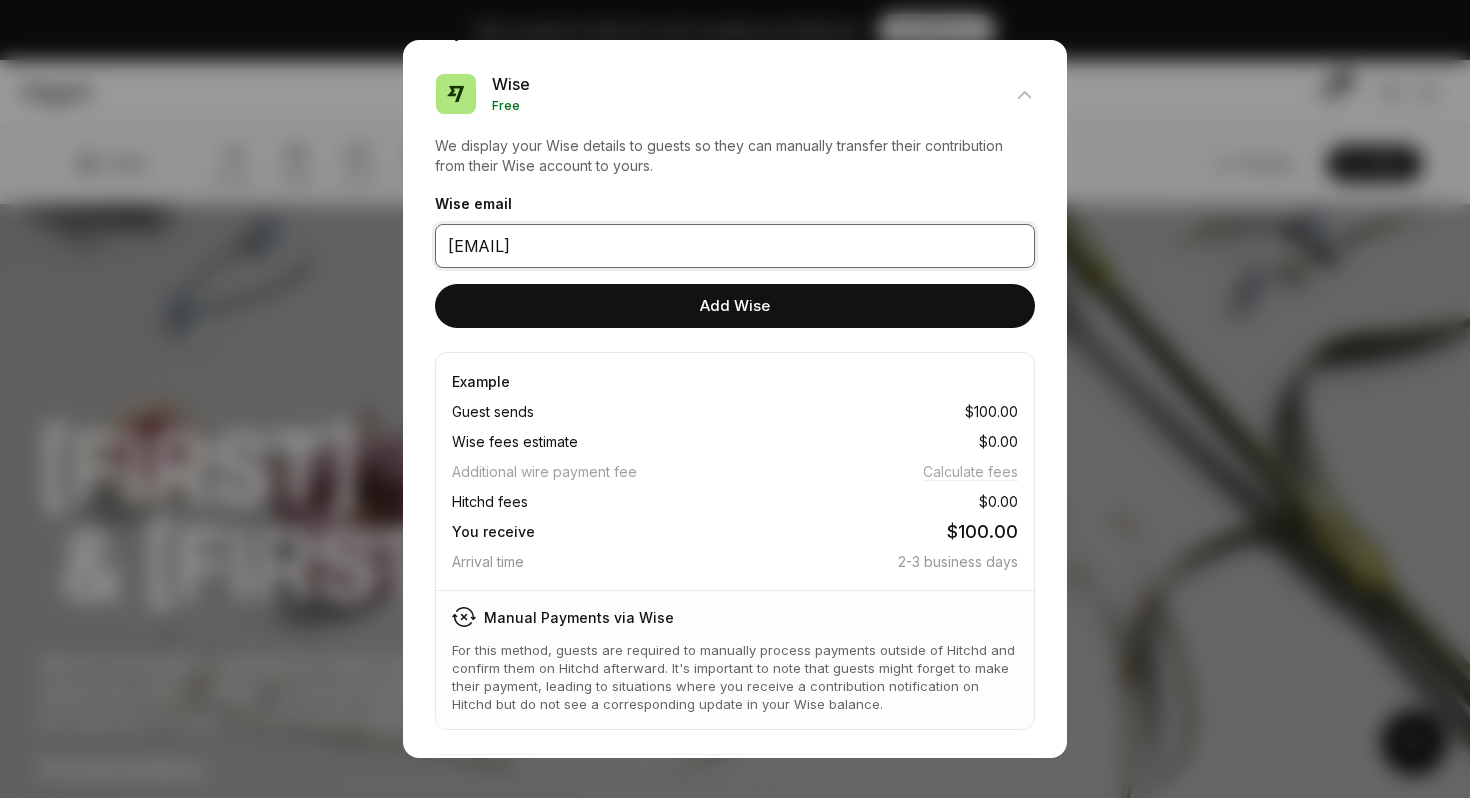 type on "[EMAIL]" 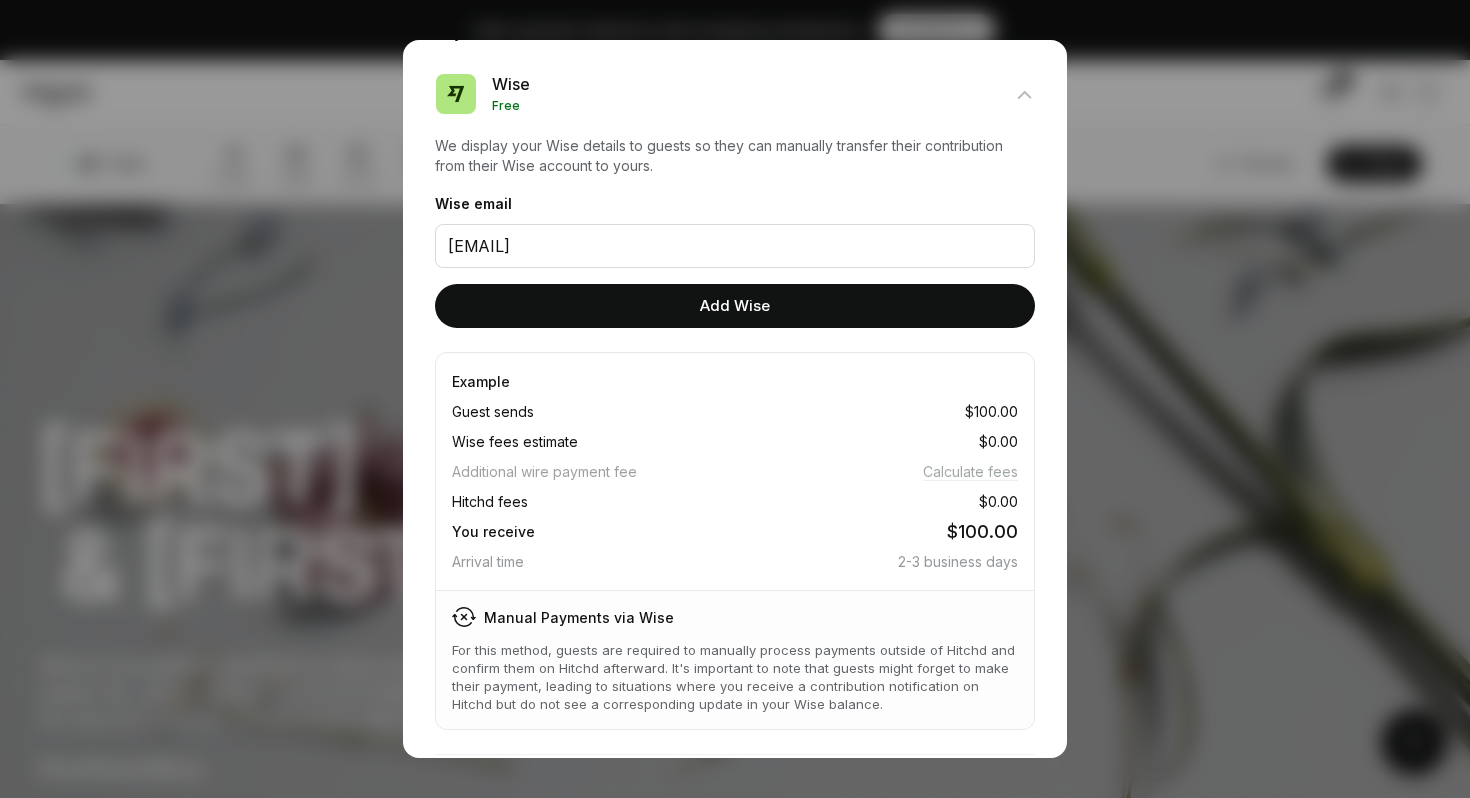 click on "Add Wise" at bounding box center [735, 306] 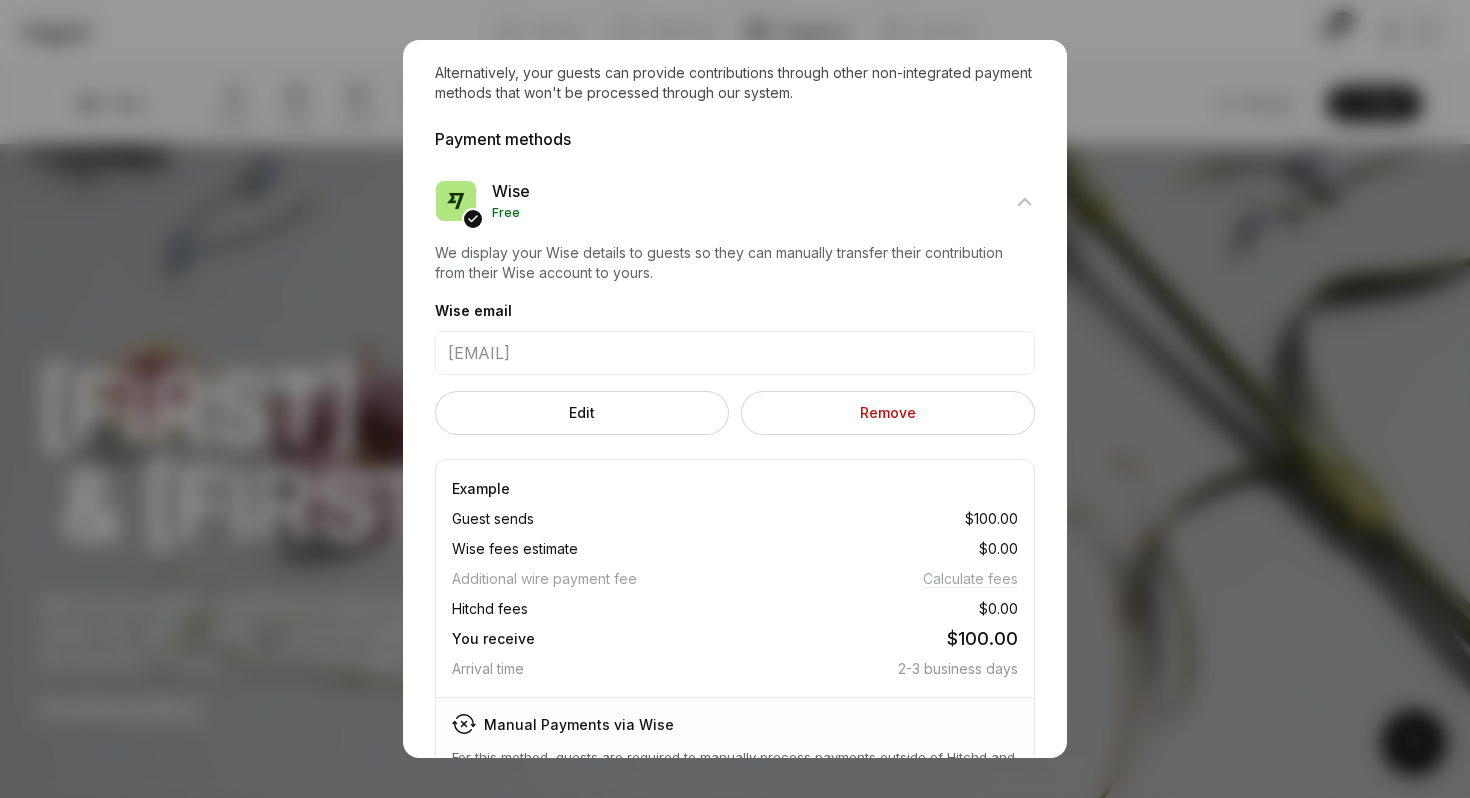 scroll, scrollTop: 823, scrollLeft: 0, axis: vertical 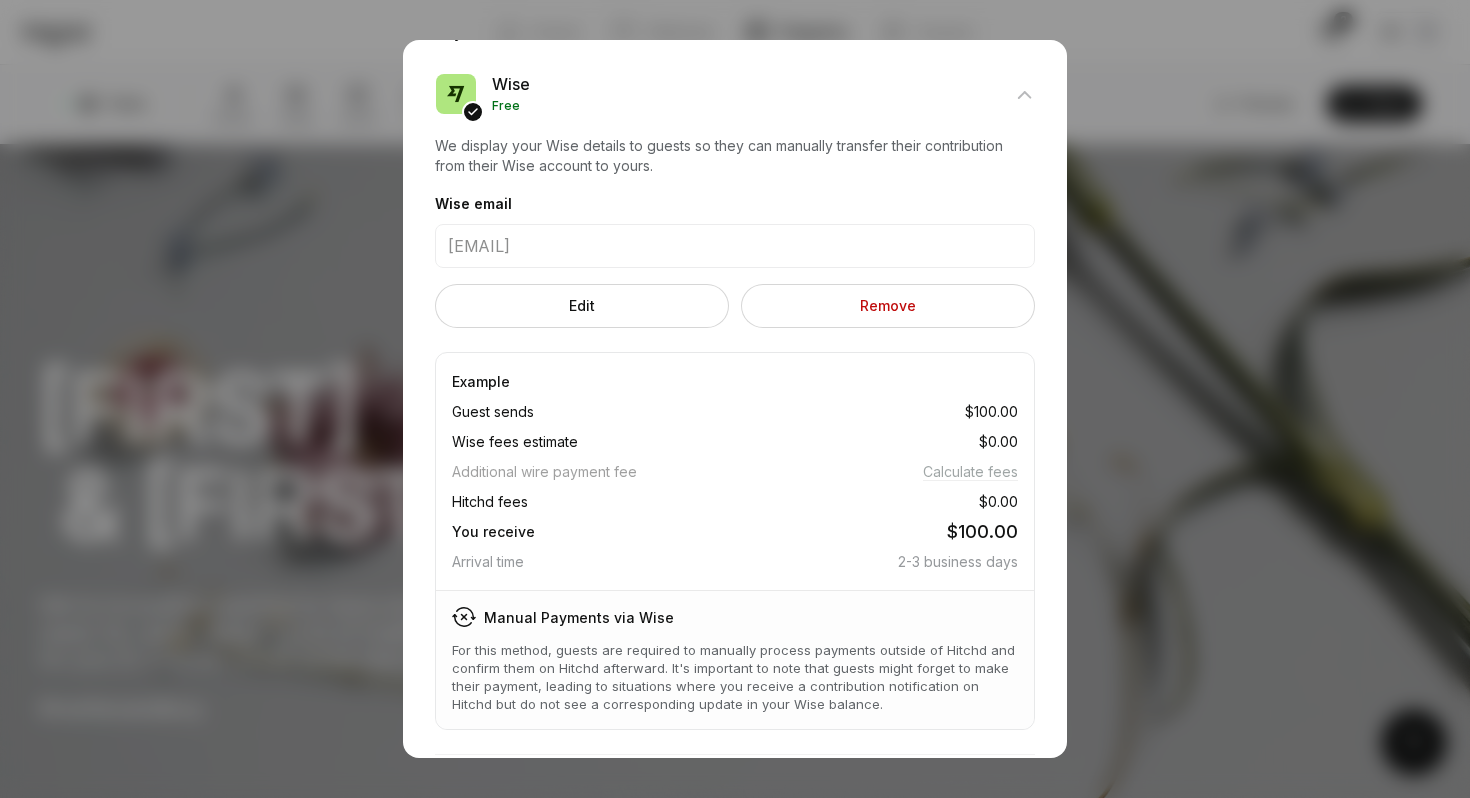 click at bounding box center [735, 410] 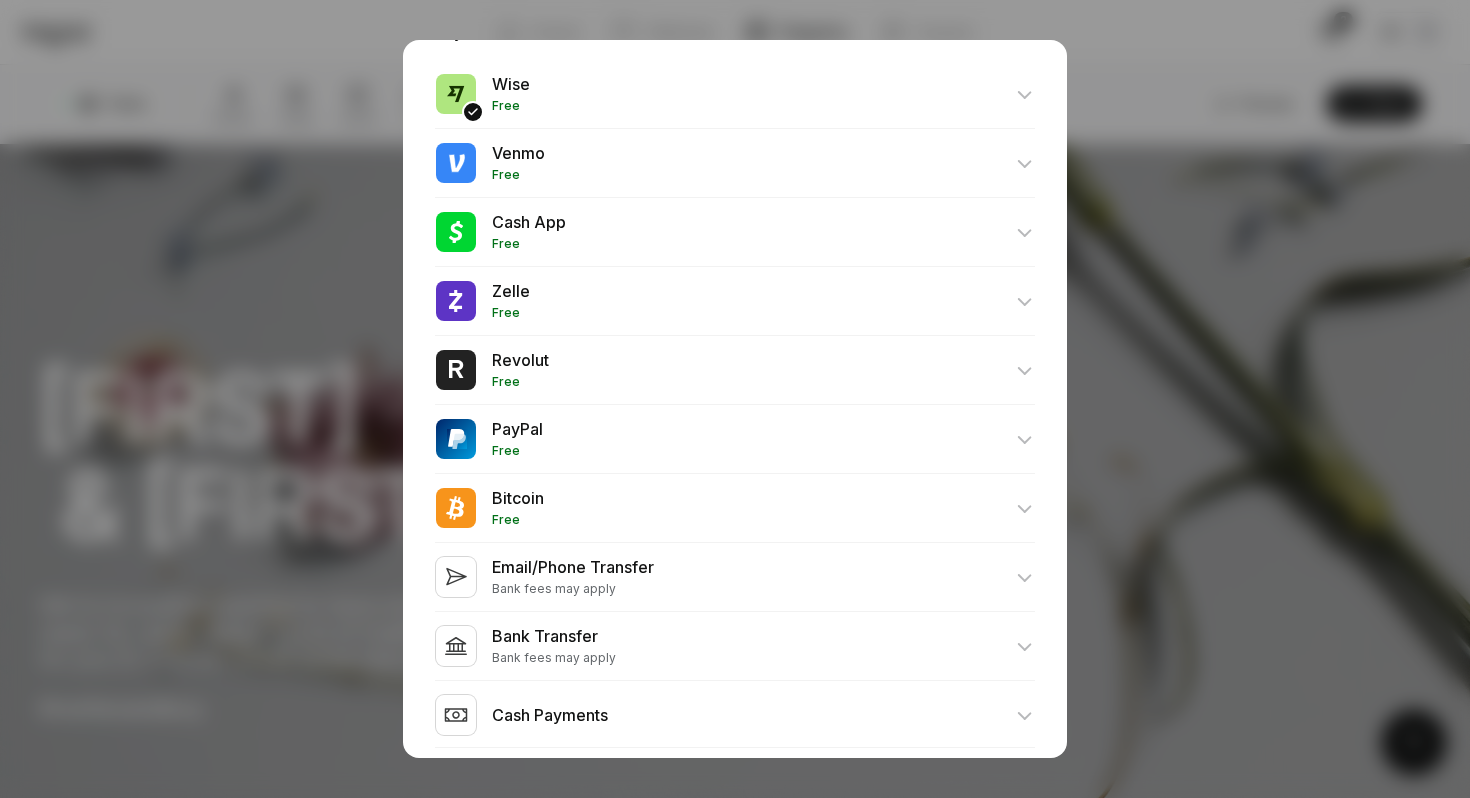 click at bounding box center [735, 95] 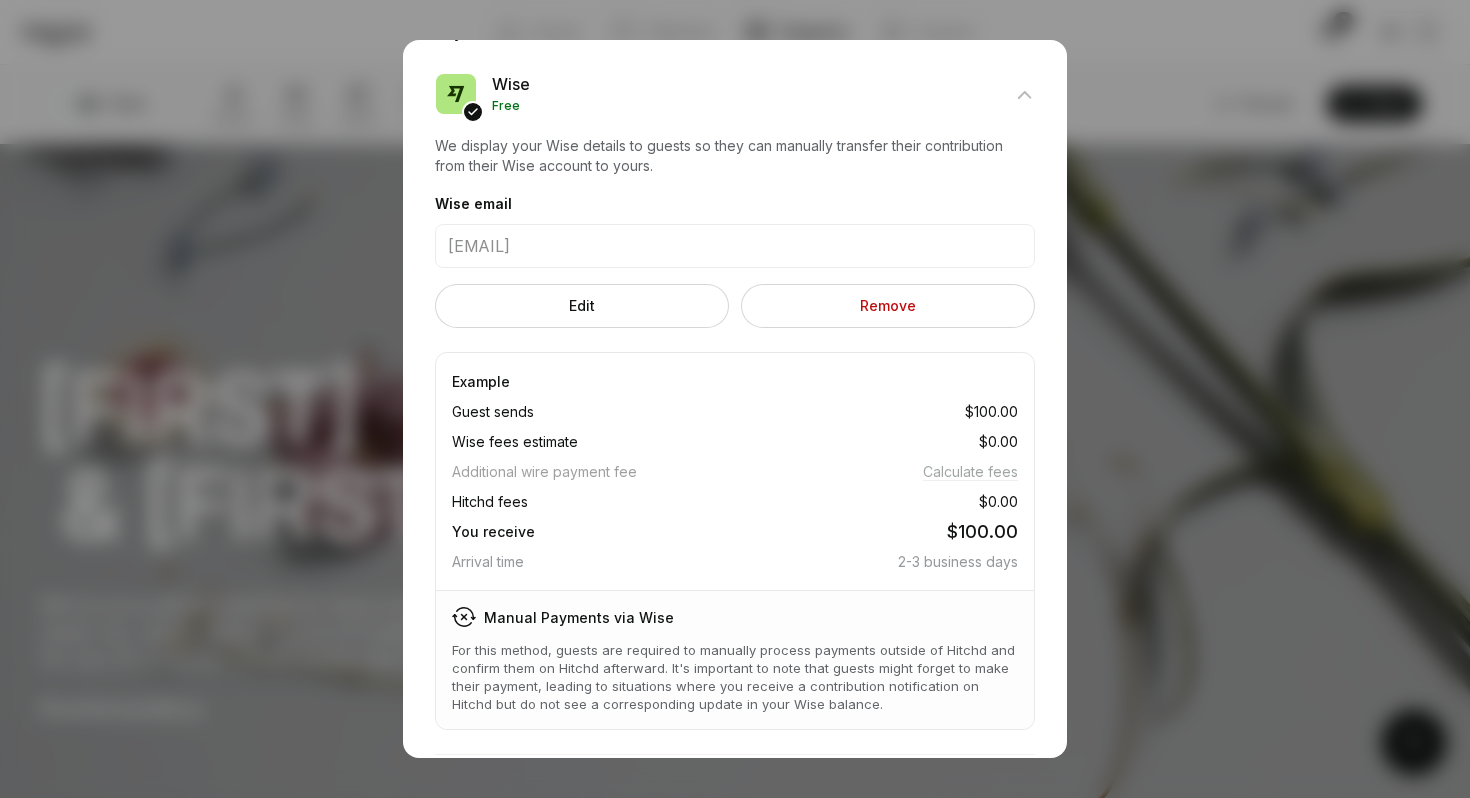click at bounding box center (735, 410) 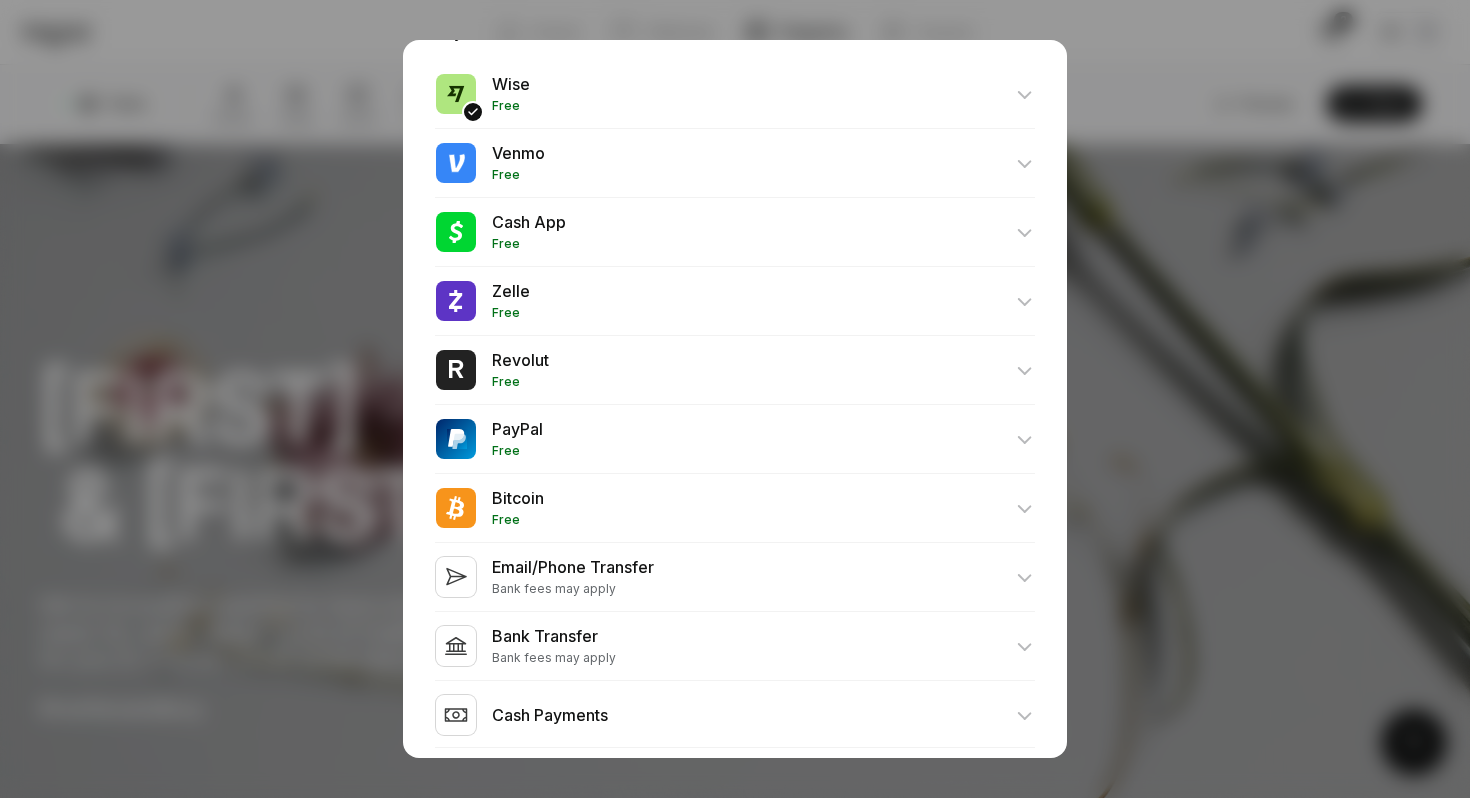 click at bounding box center (735, 399) 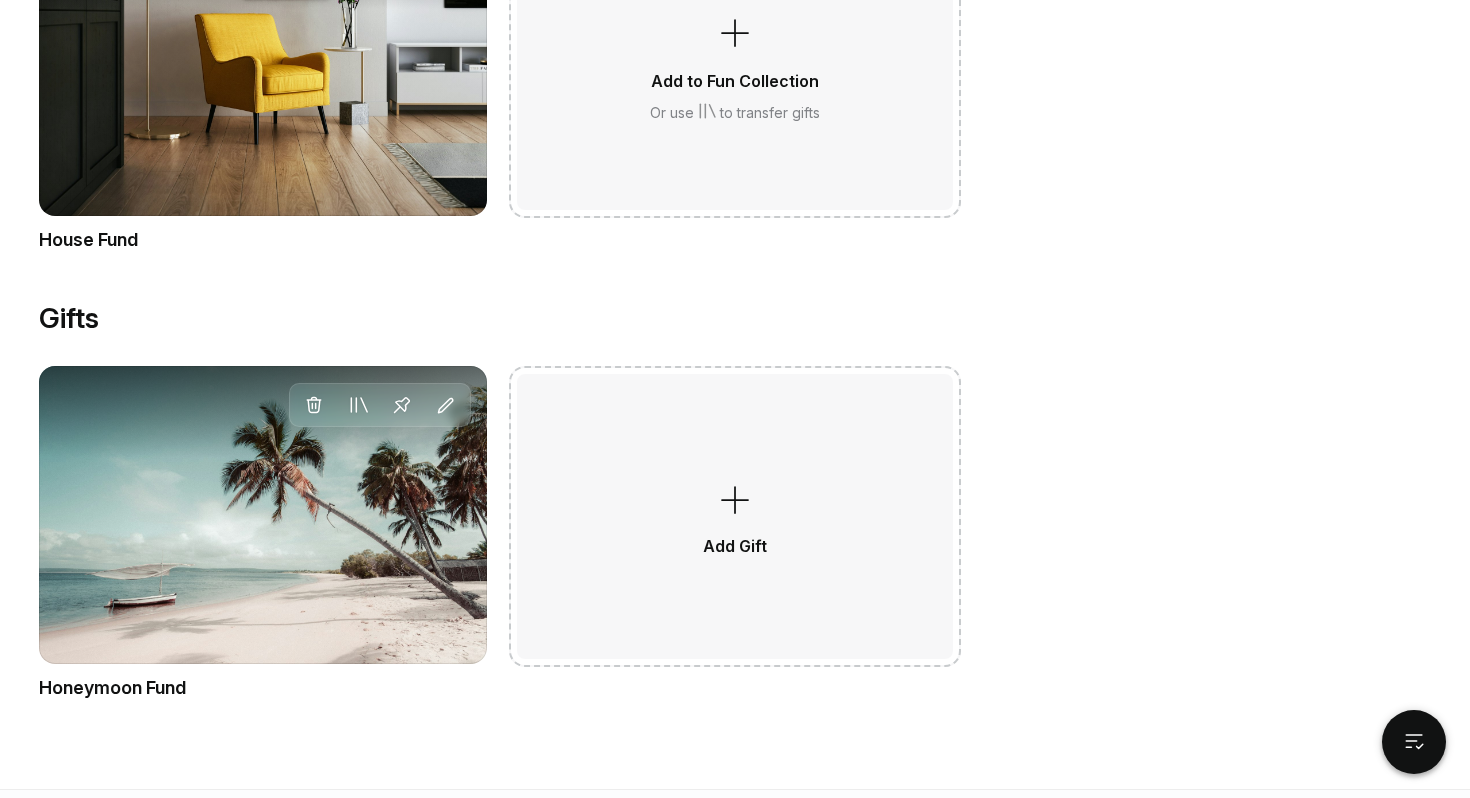 scroll, scrollTop: 1353, scrollLeft: 0, axis: vertical 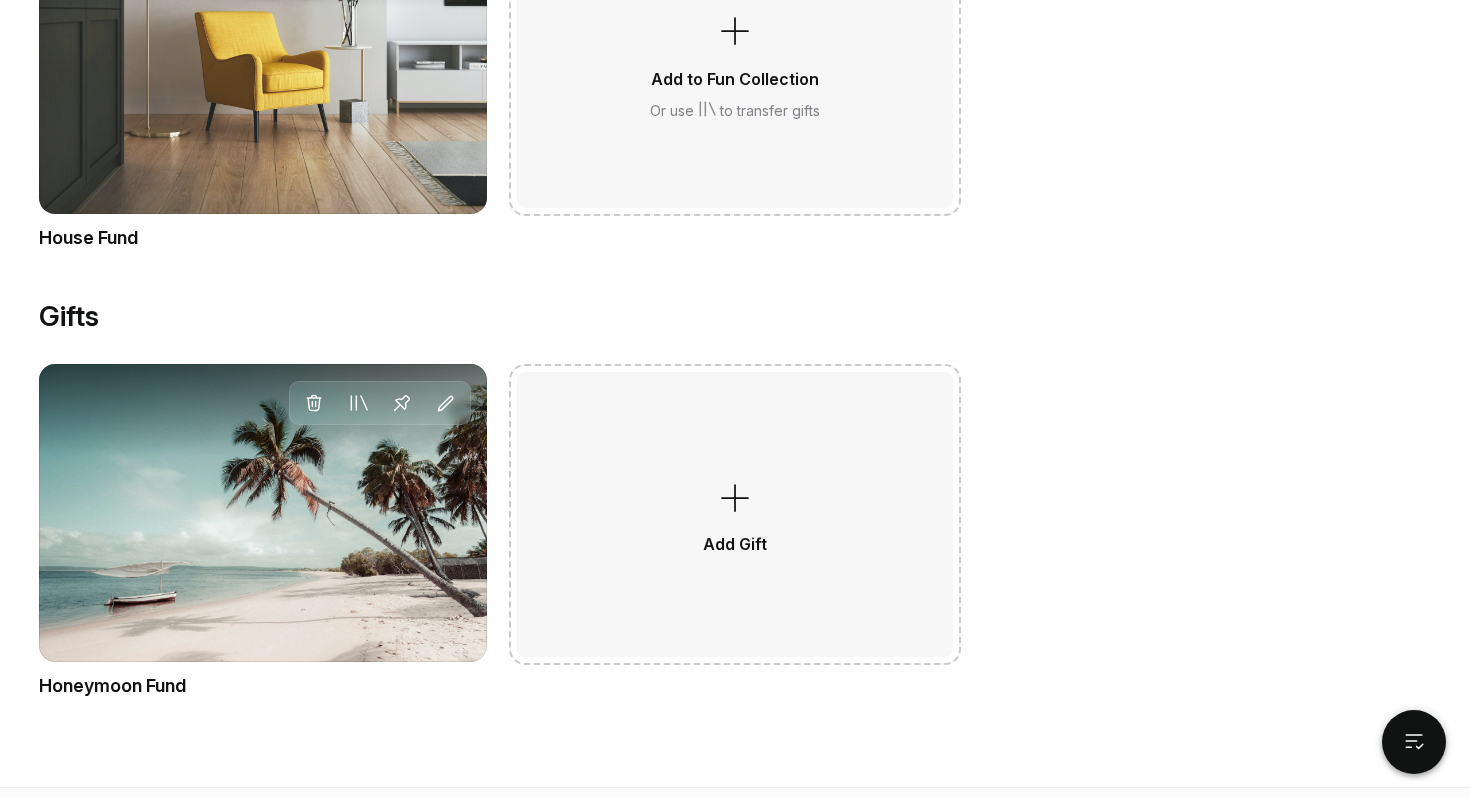 click on "Delete
Move to Collection
Pin
Edit" at bounding box center (263, 64) 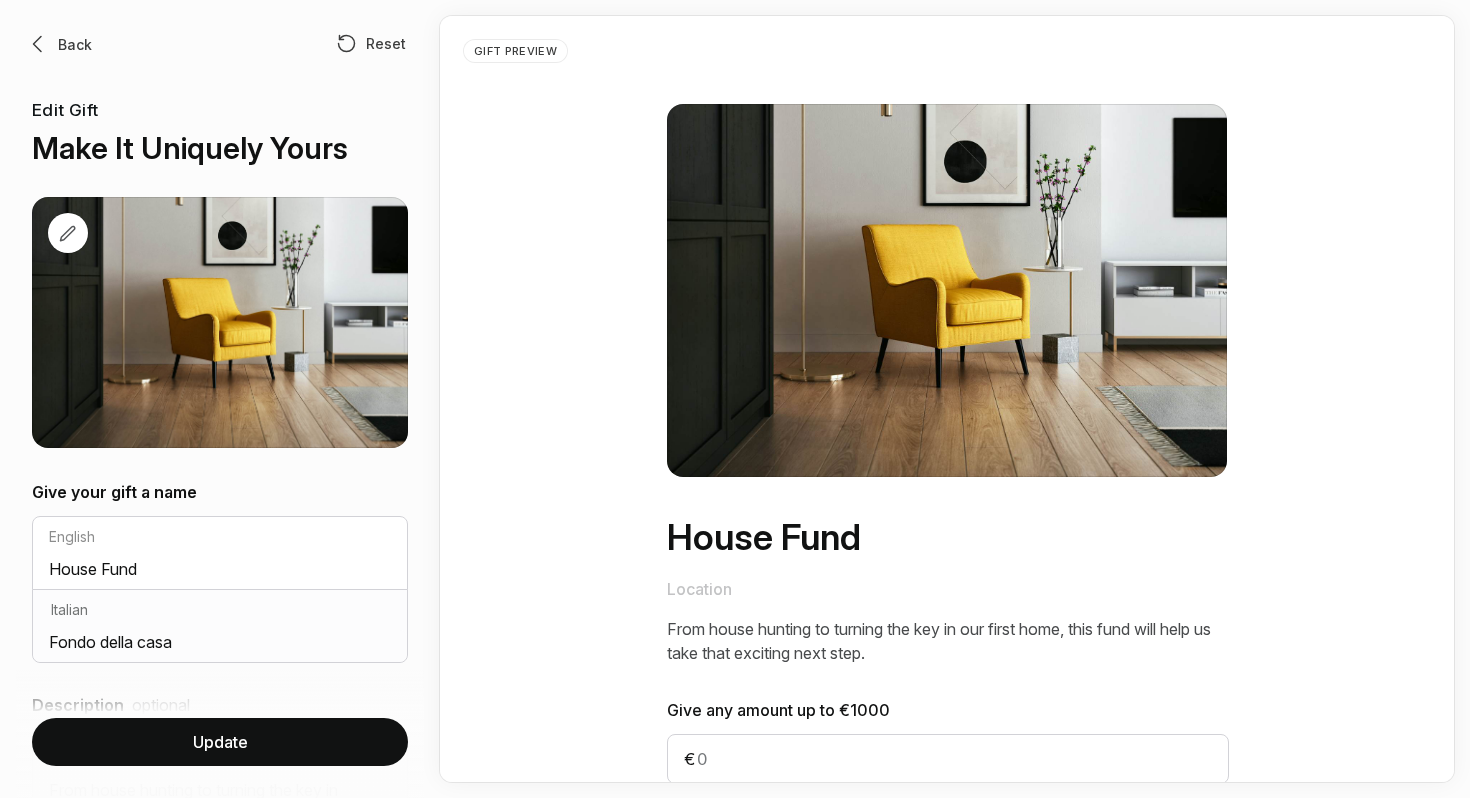 scroll, scrollTop: 0, scrollLeft: 0, axis: both 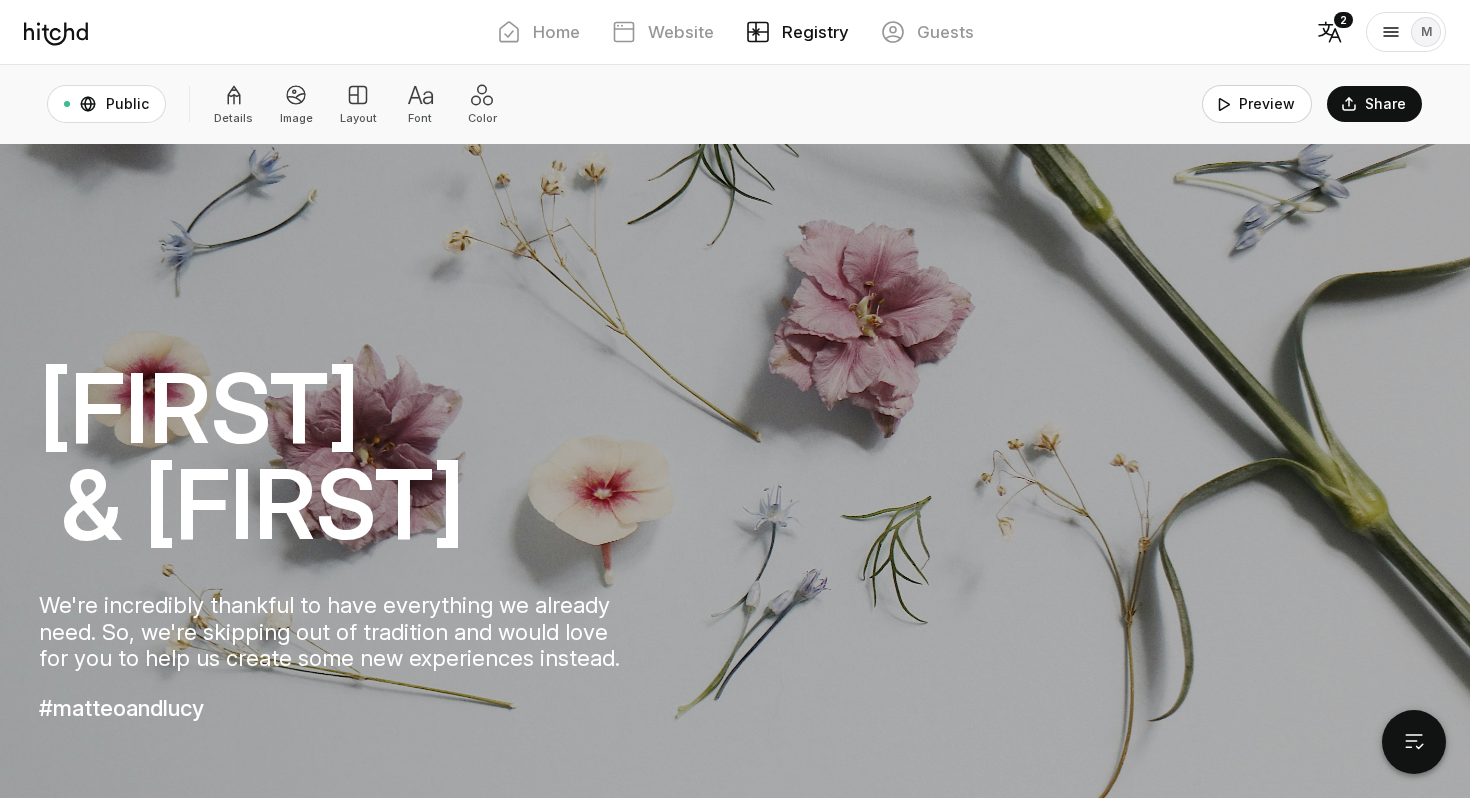 click on "Preview" at bounding box center (1257, 104) 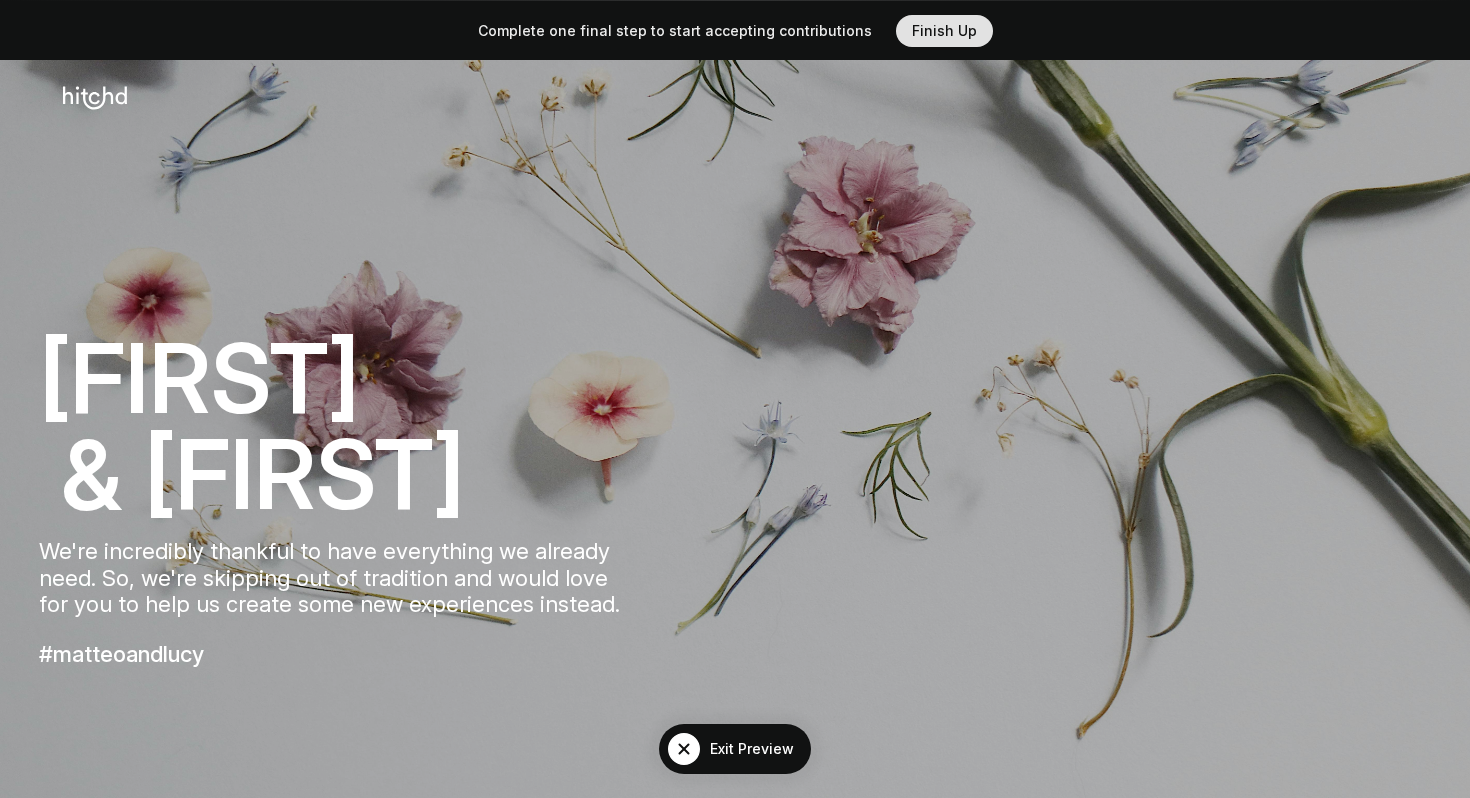 click on "Finish Up" at bounding box center (944, 31) 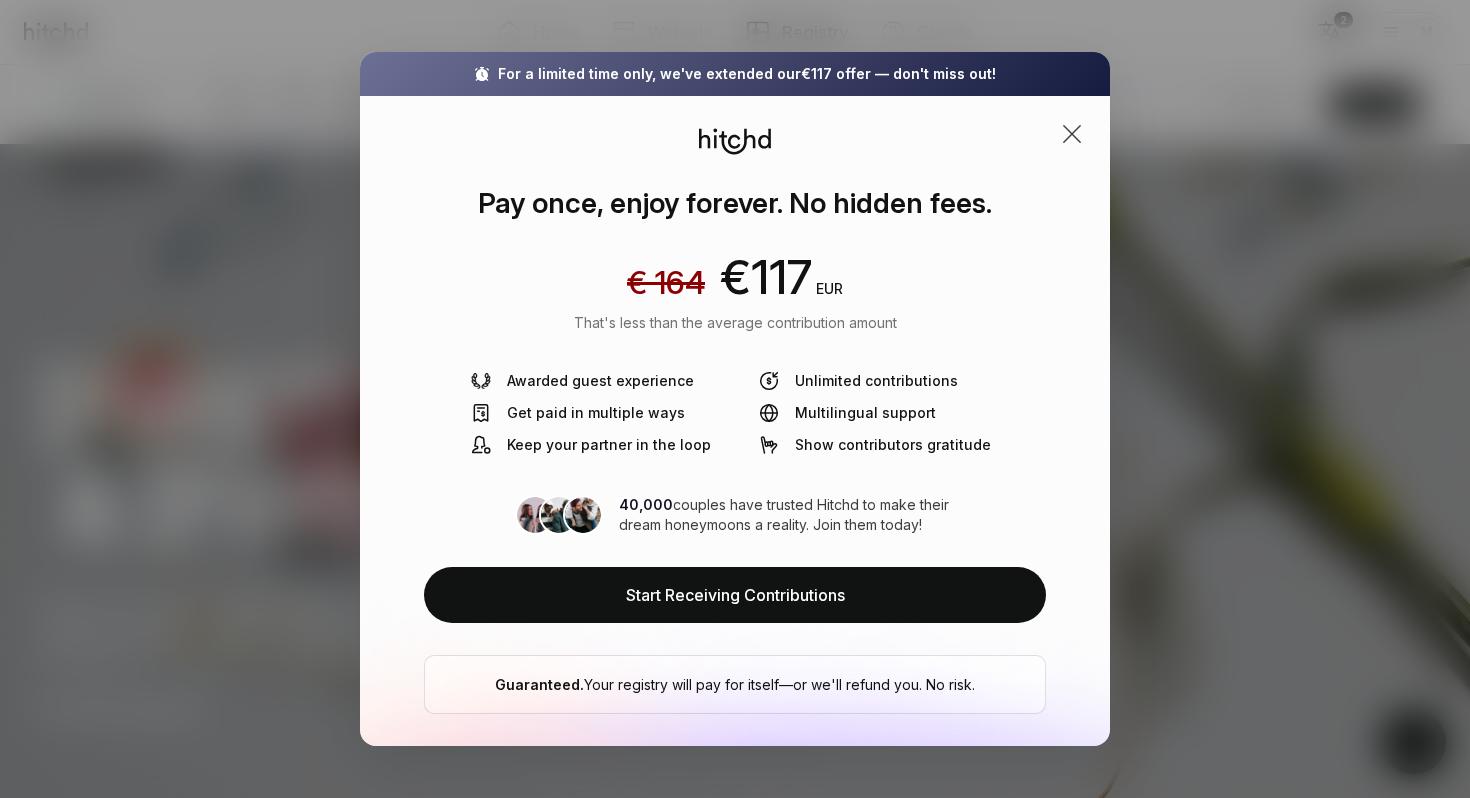 click at bounding box center (1072, 134) 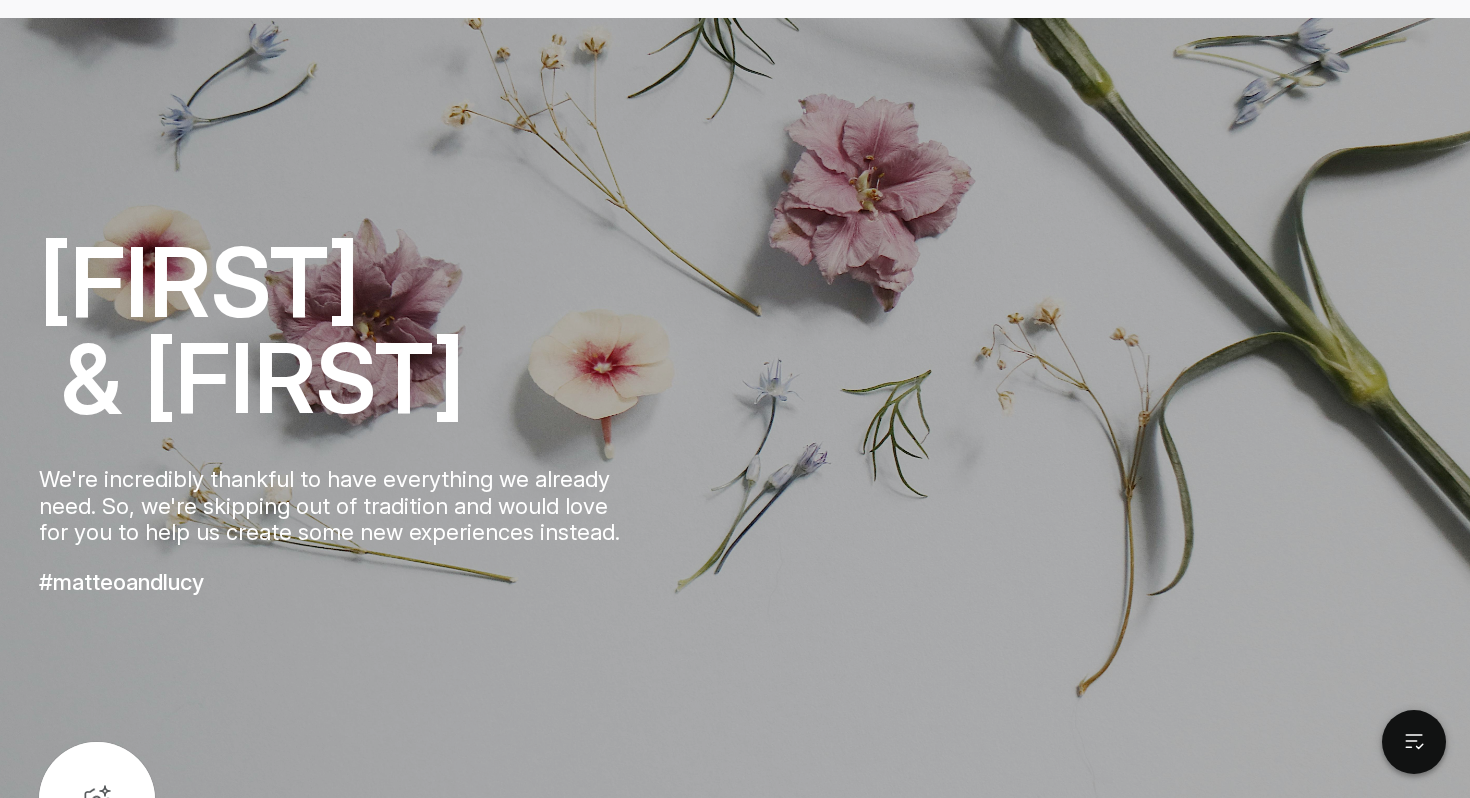 scroll, scrollTop: 35, scrollLeft: 0, axis: vertical 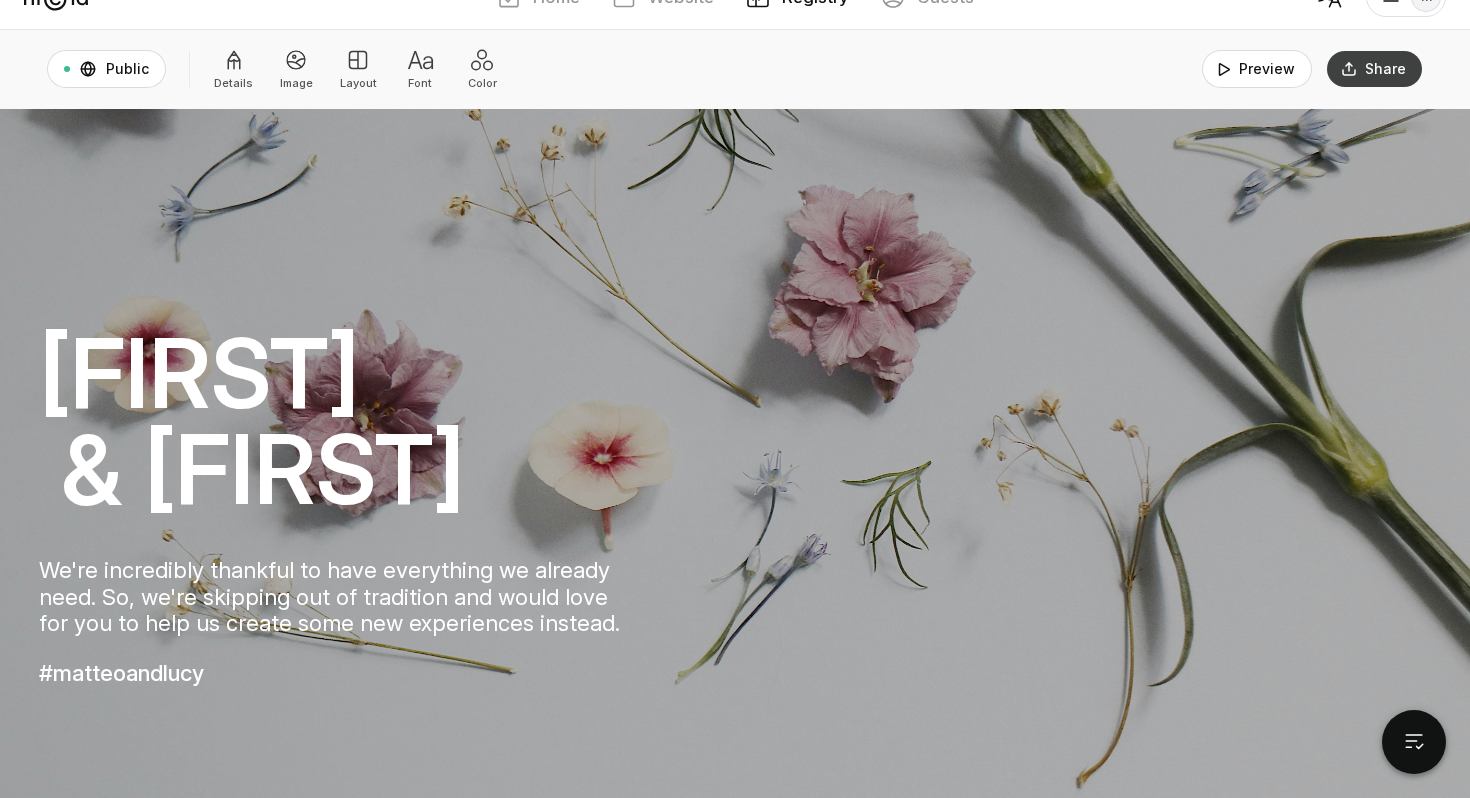 click on "Share" at bounding box center [1374, 69] 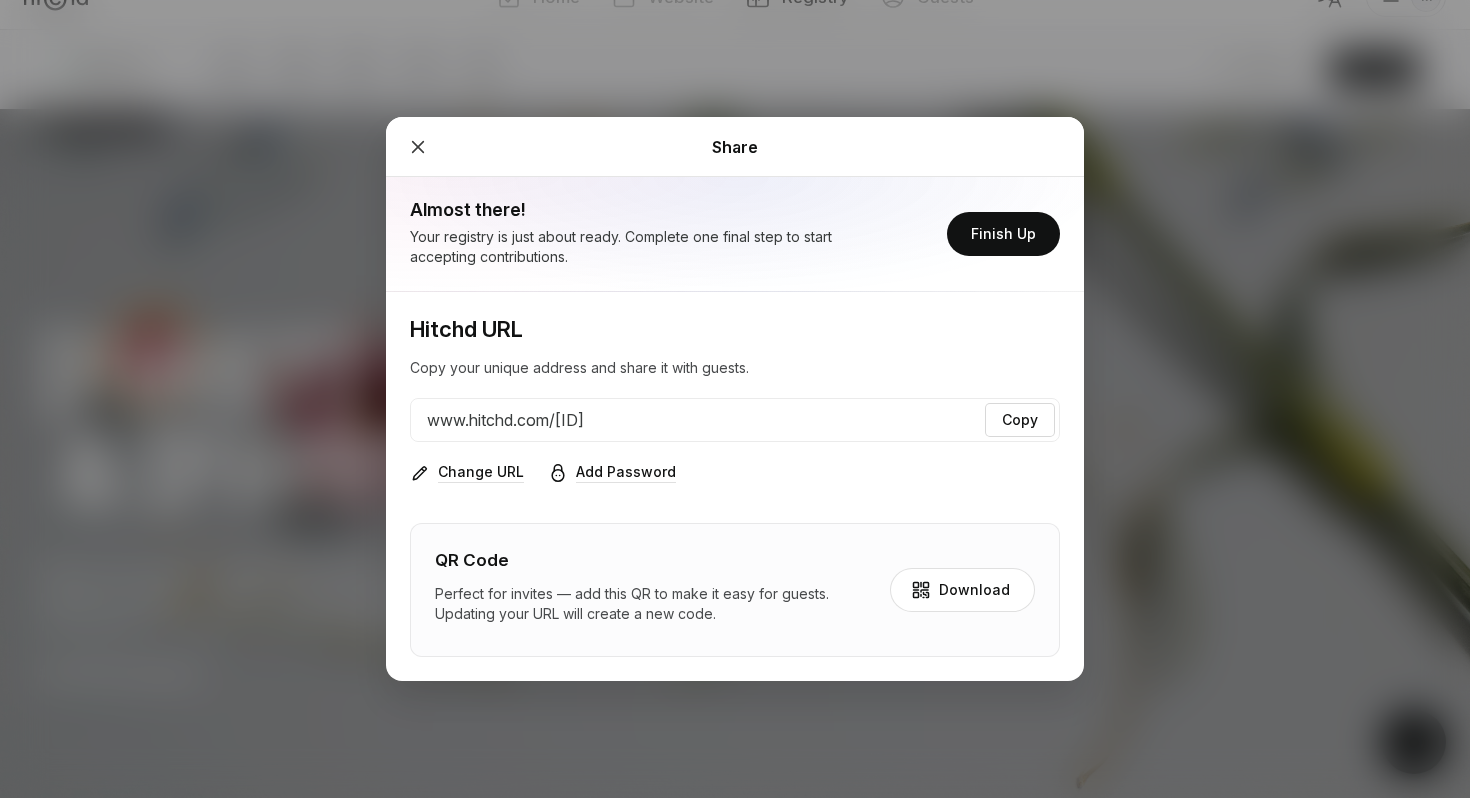 click at bounding box center [735, 399] 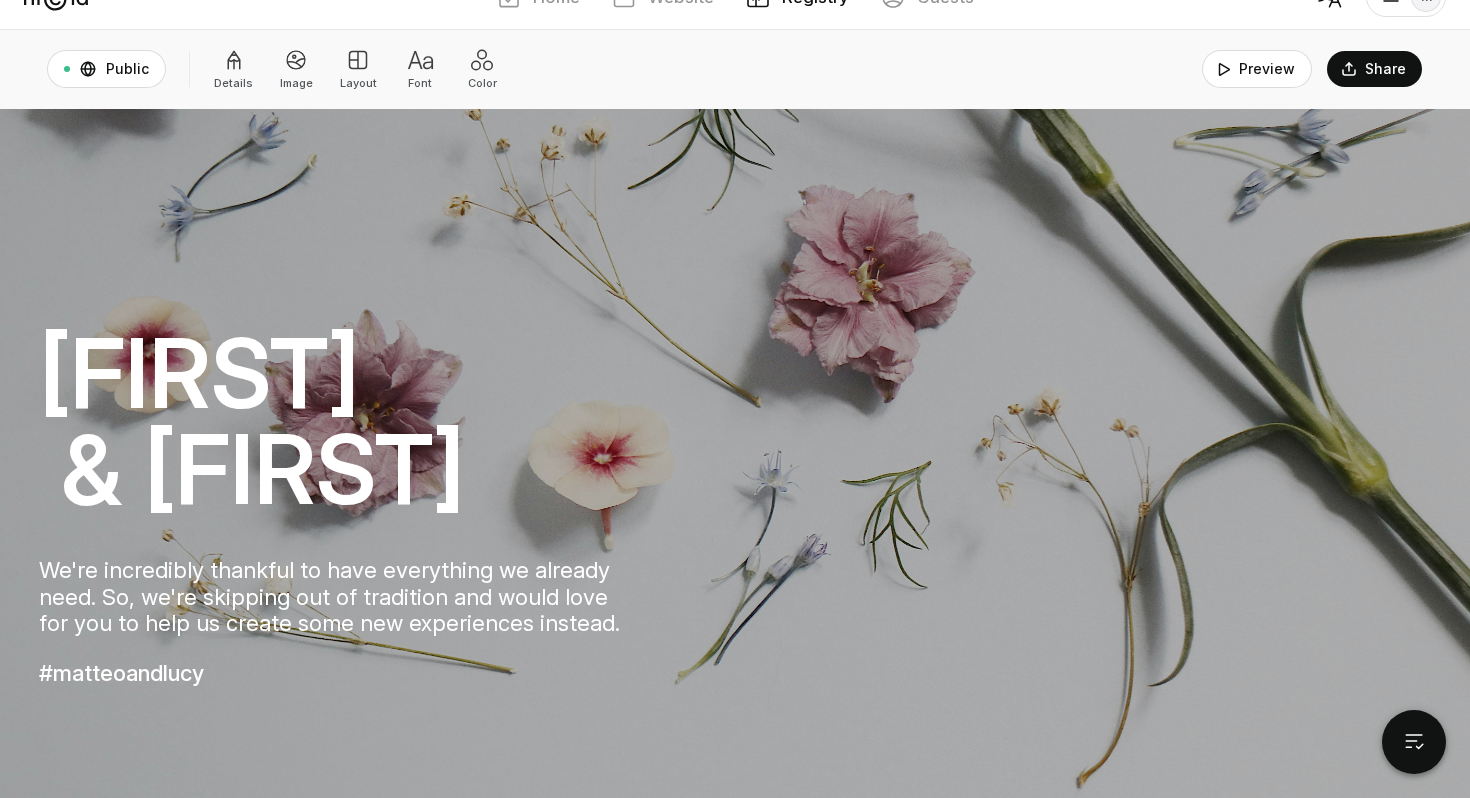 scroll, scrollTop: 0, scrollLeft: 0, axis: both 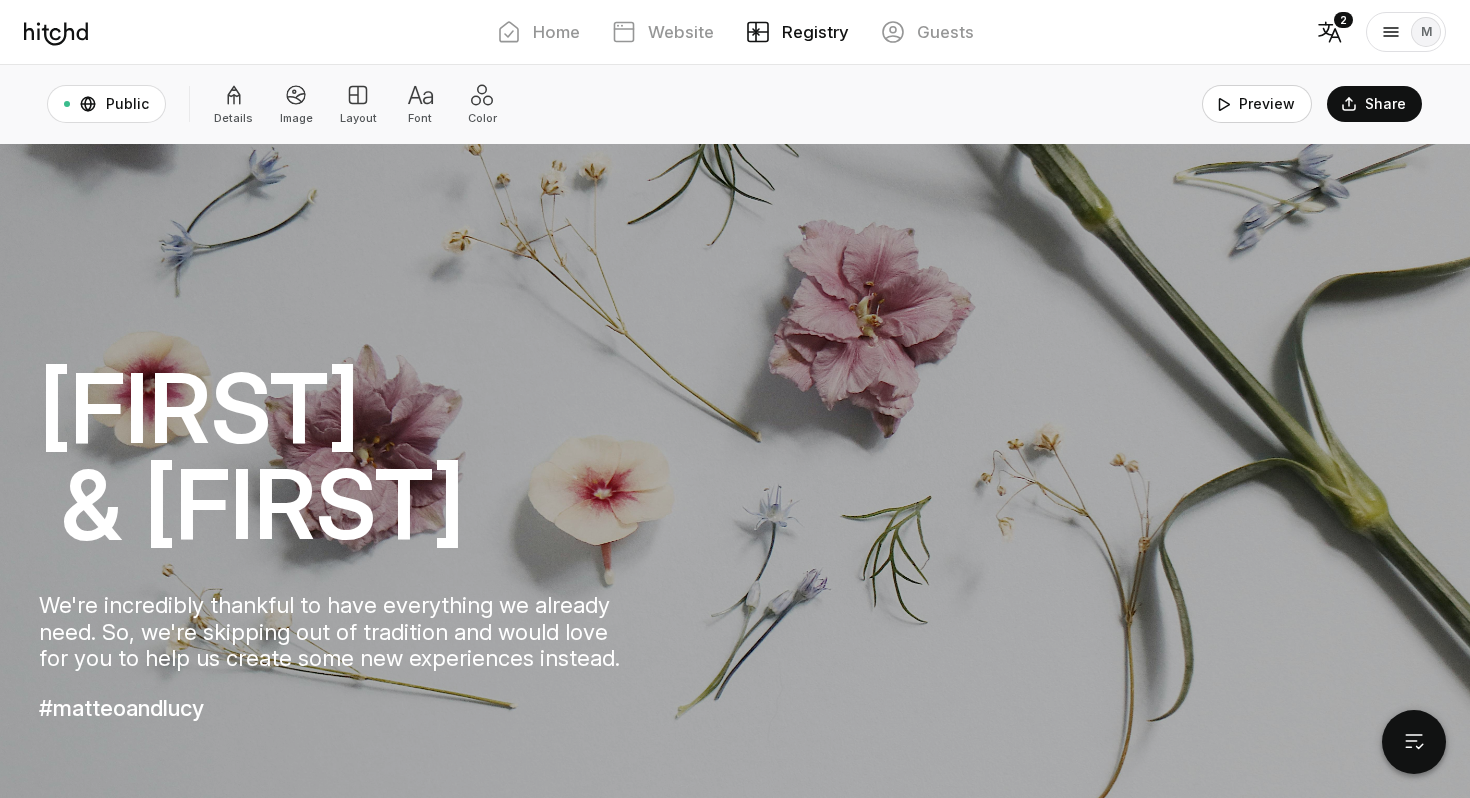 click at bounding box center [1224, 104] 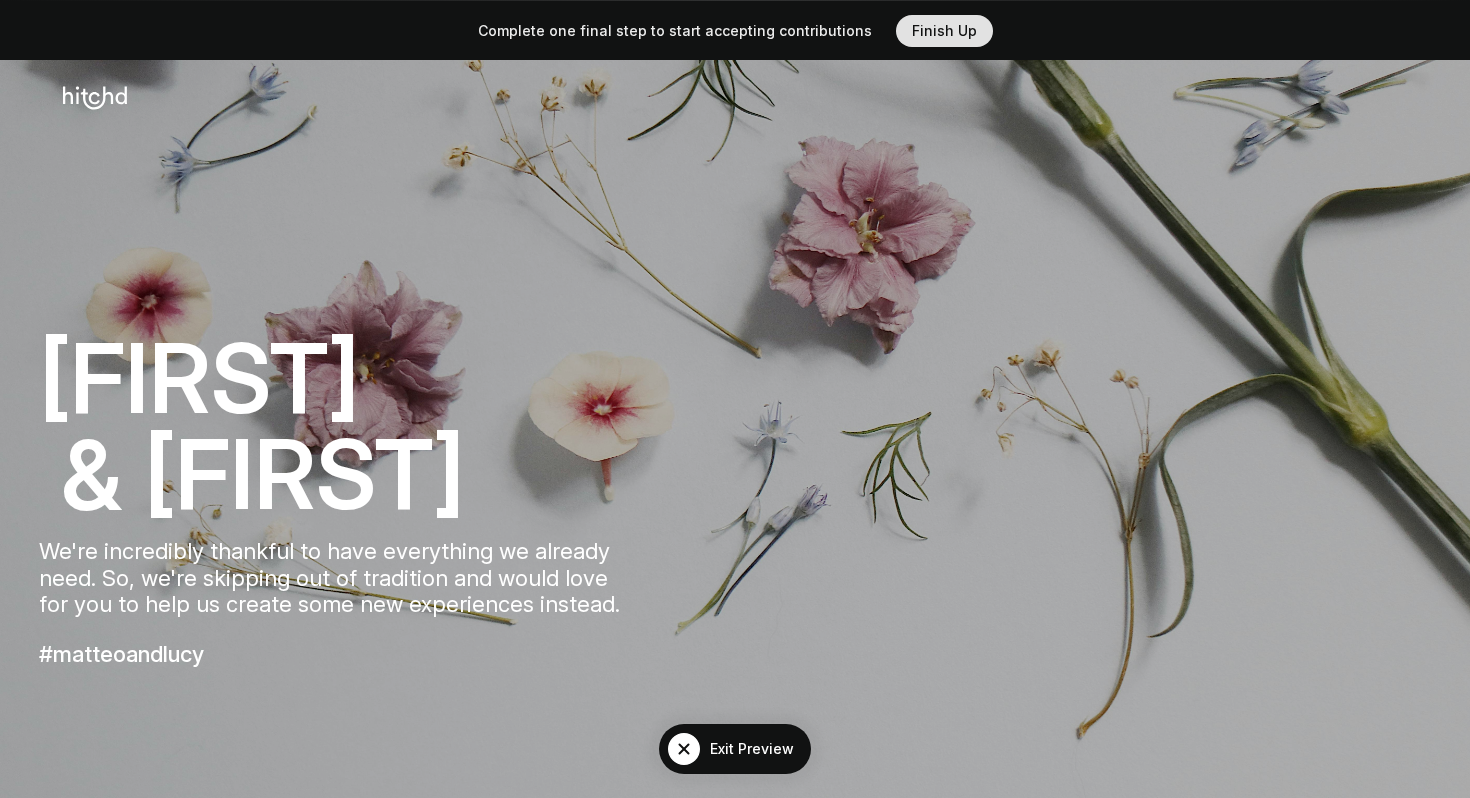 click on "Finish Up" at bounding box center [944, 31] 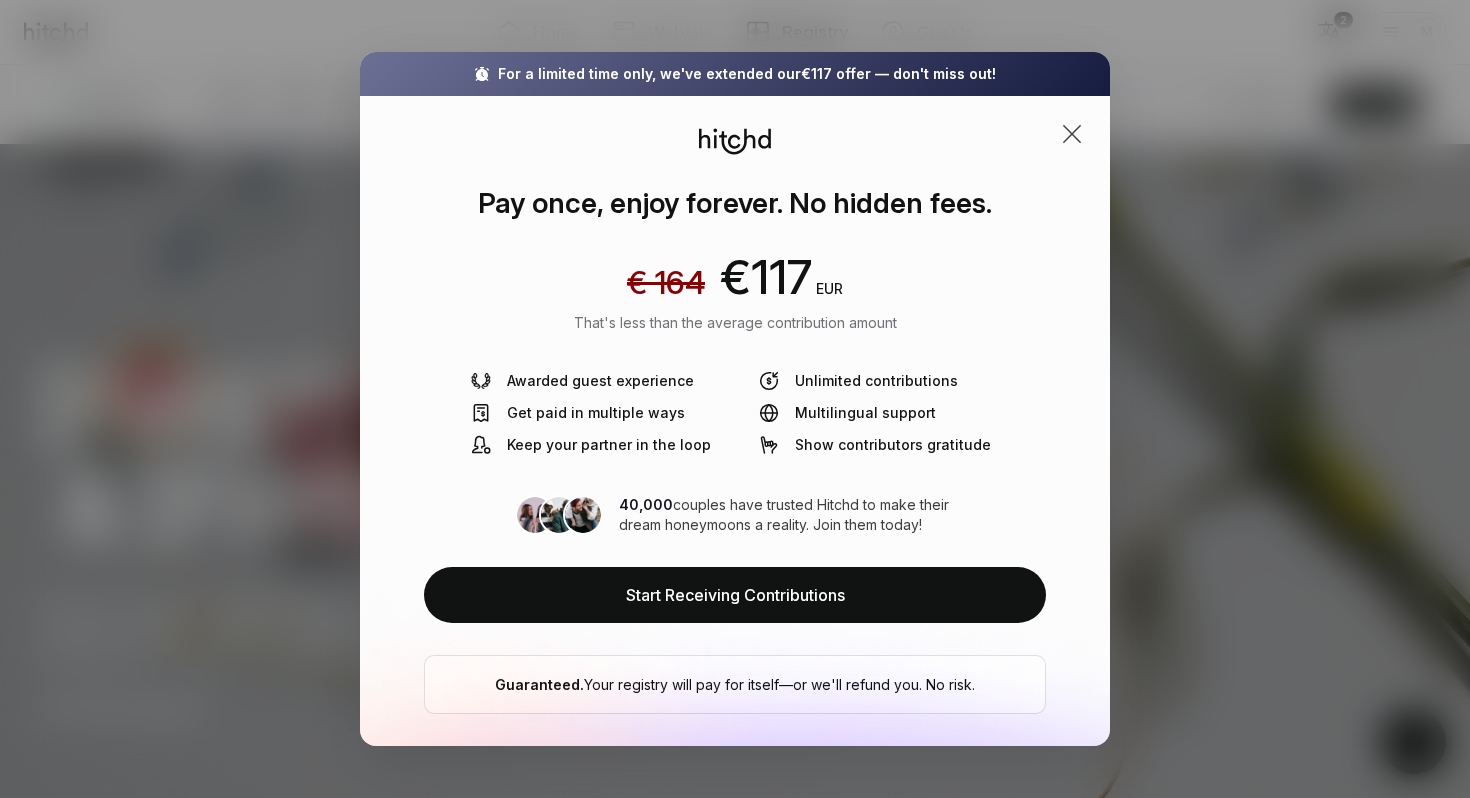 click at bounding box center (1072, 134) 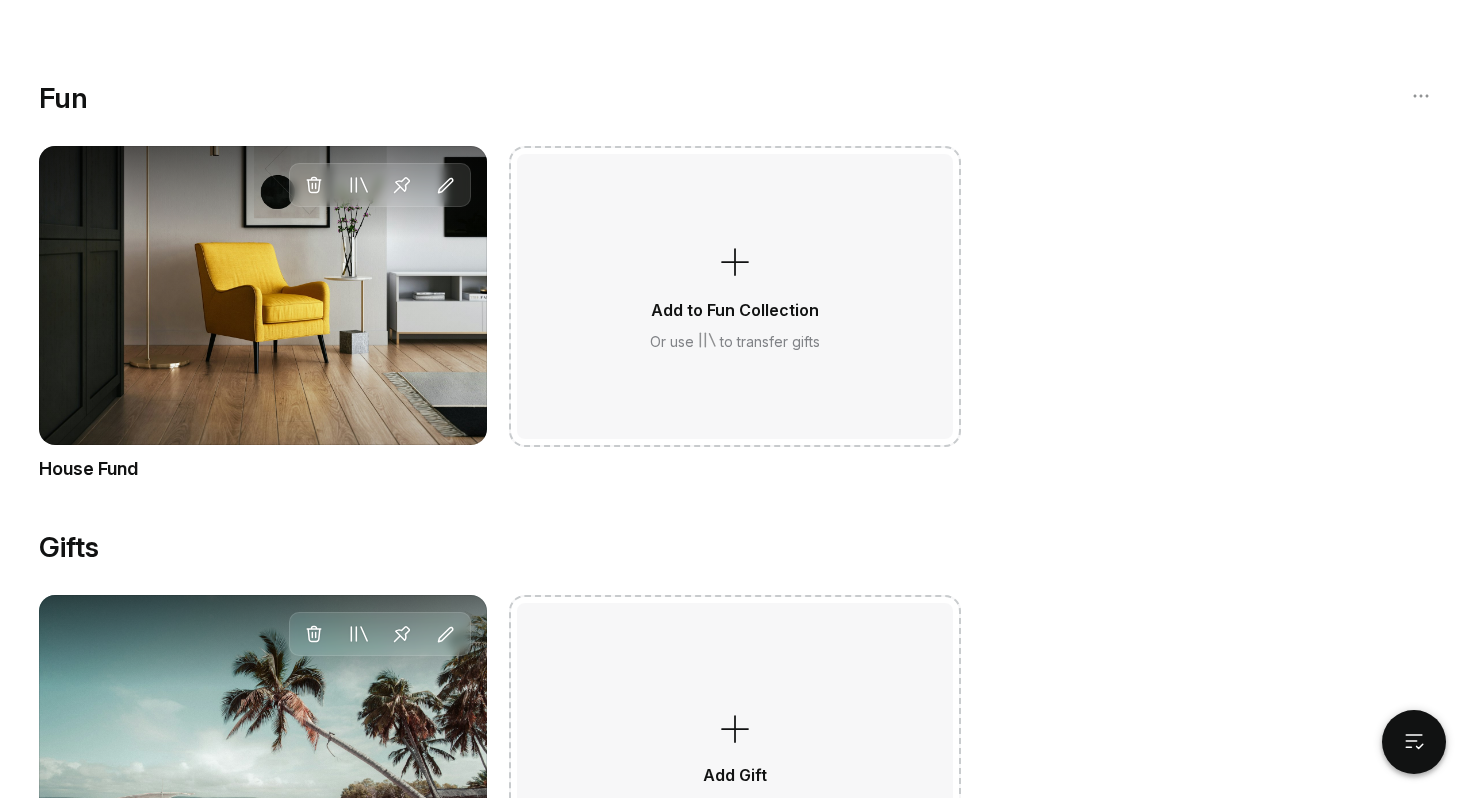 scroll, scrollTop: 1123, scrollLeft: 0, axis: vertical 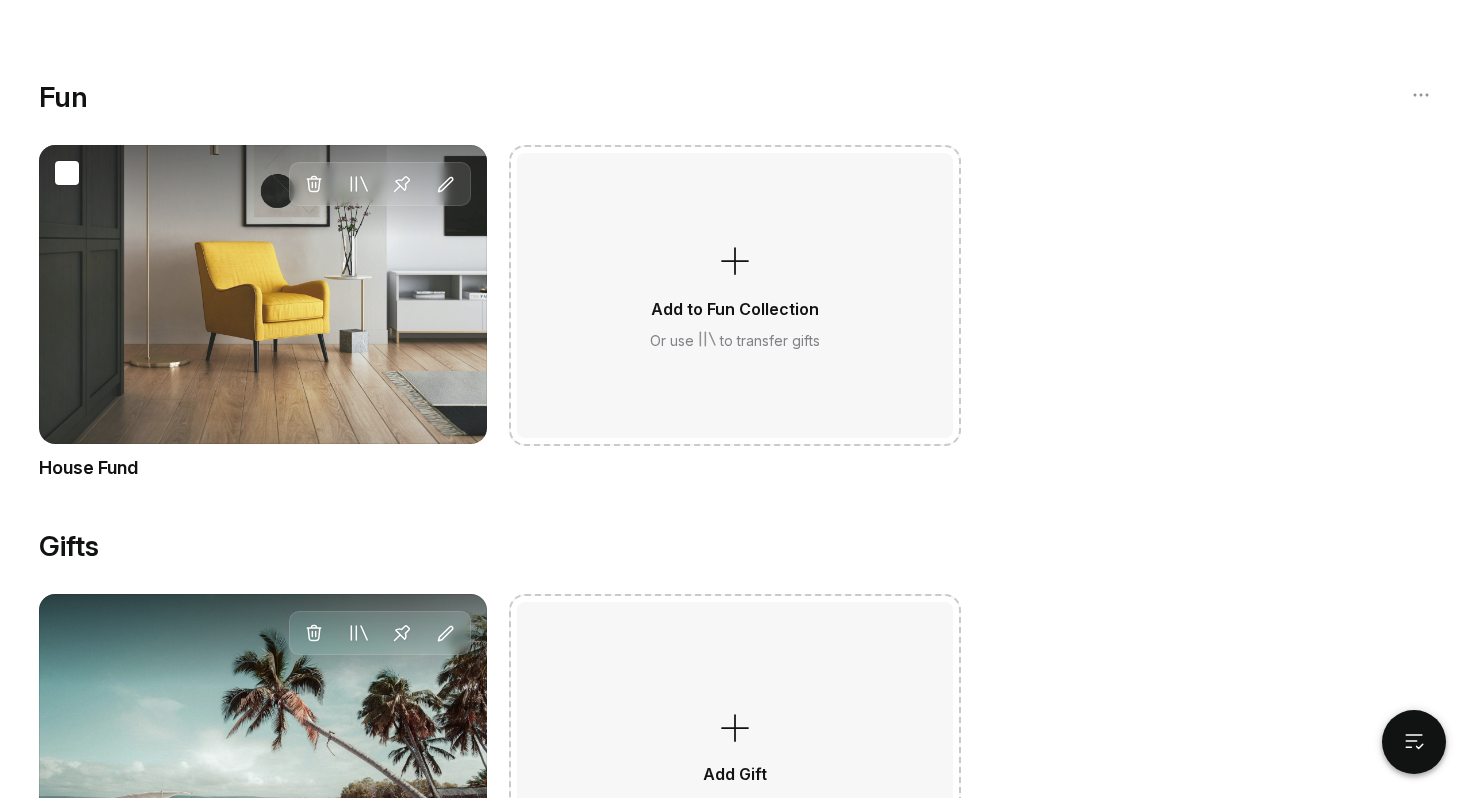 click on "Delete
Move to Collection
Pin
Edit" at bounding box center (263, 294) 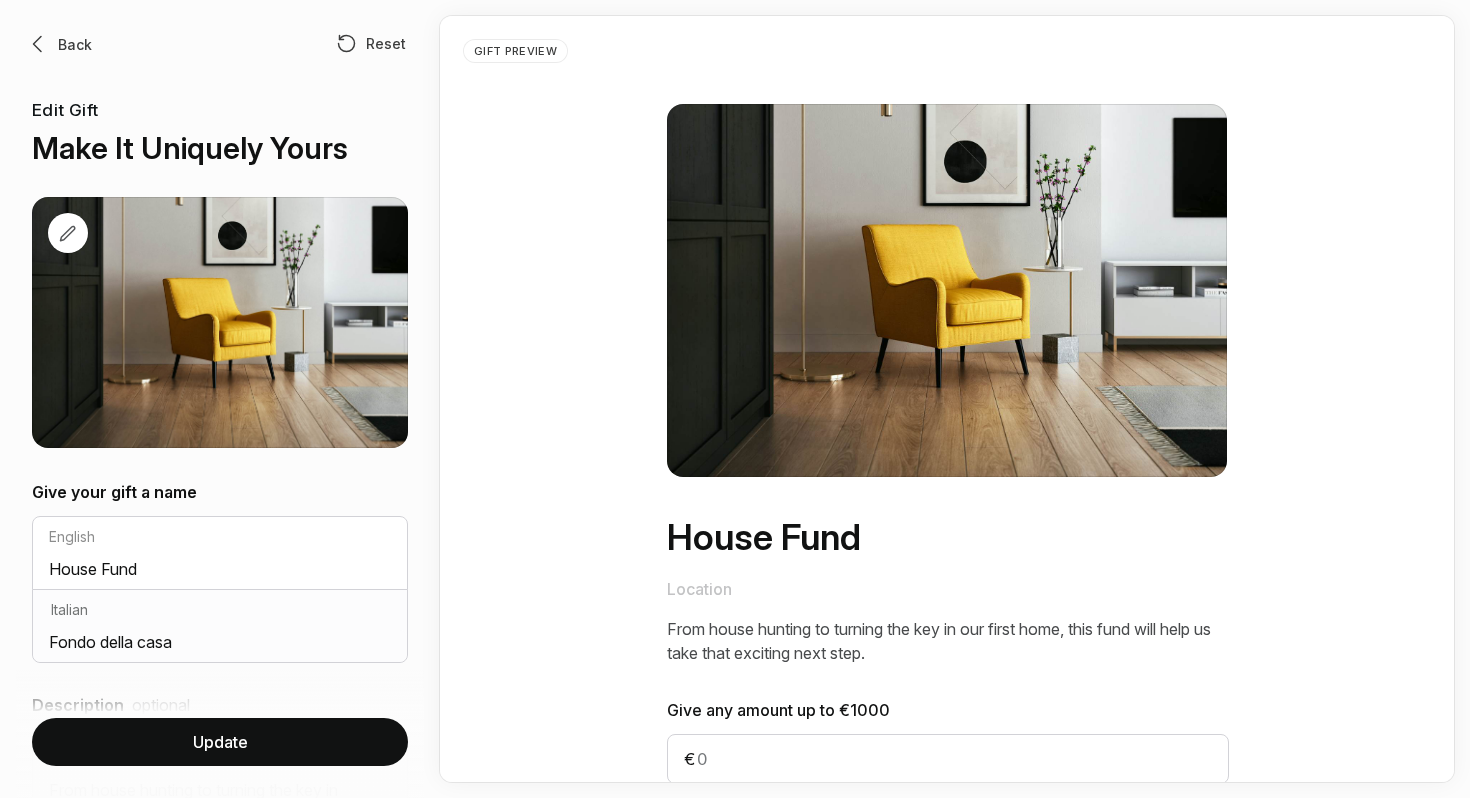 scroll, scrollTop: 0, scrollLeft: 0, axis: both 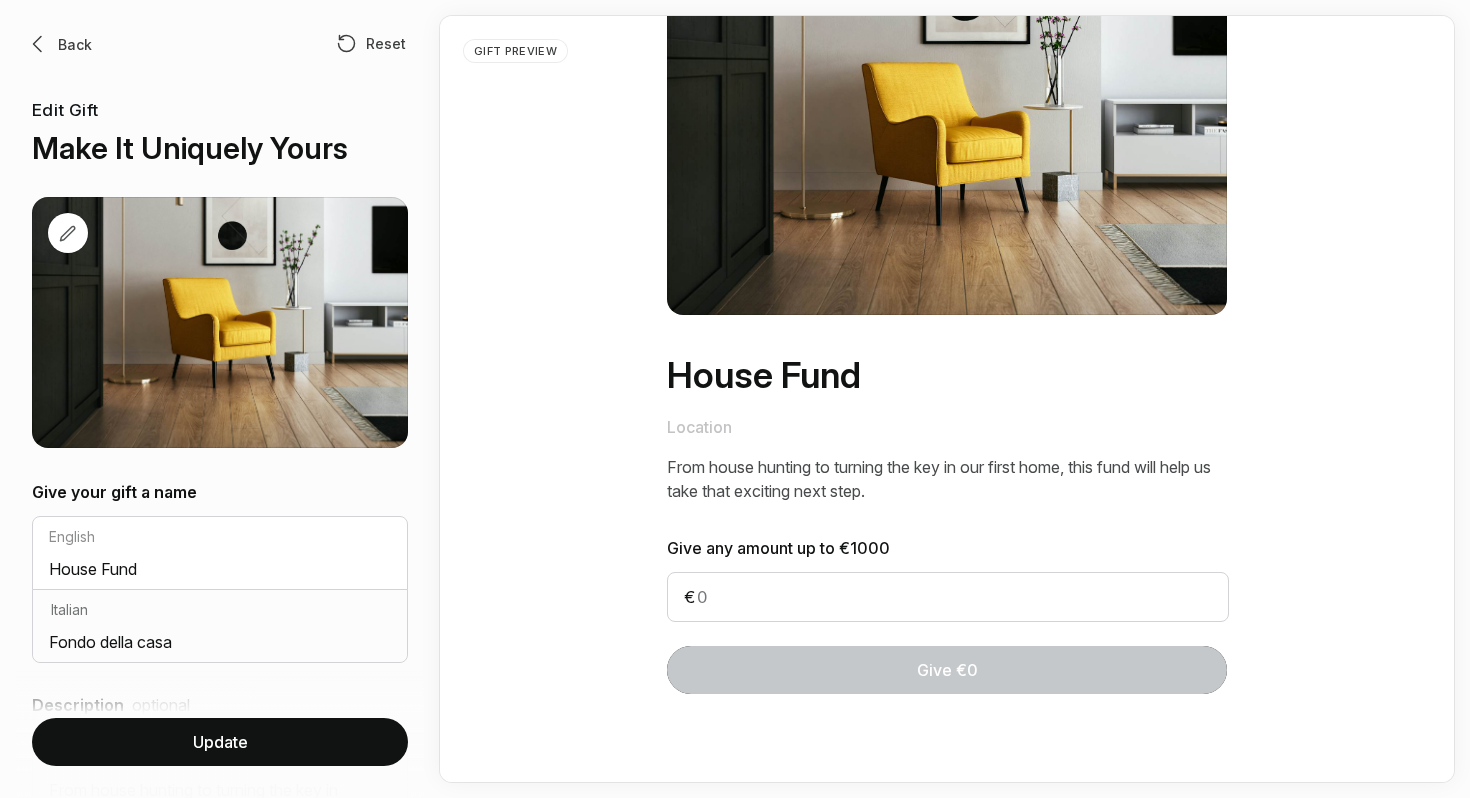 click at bounding box center [887, 597] 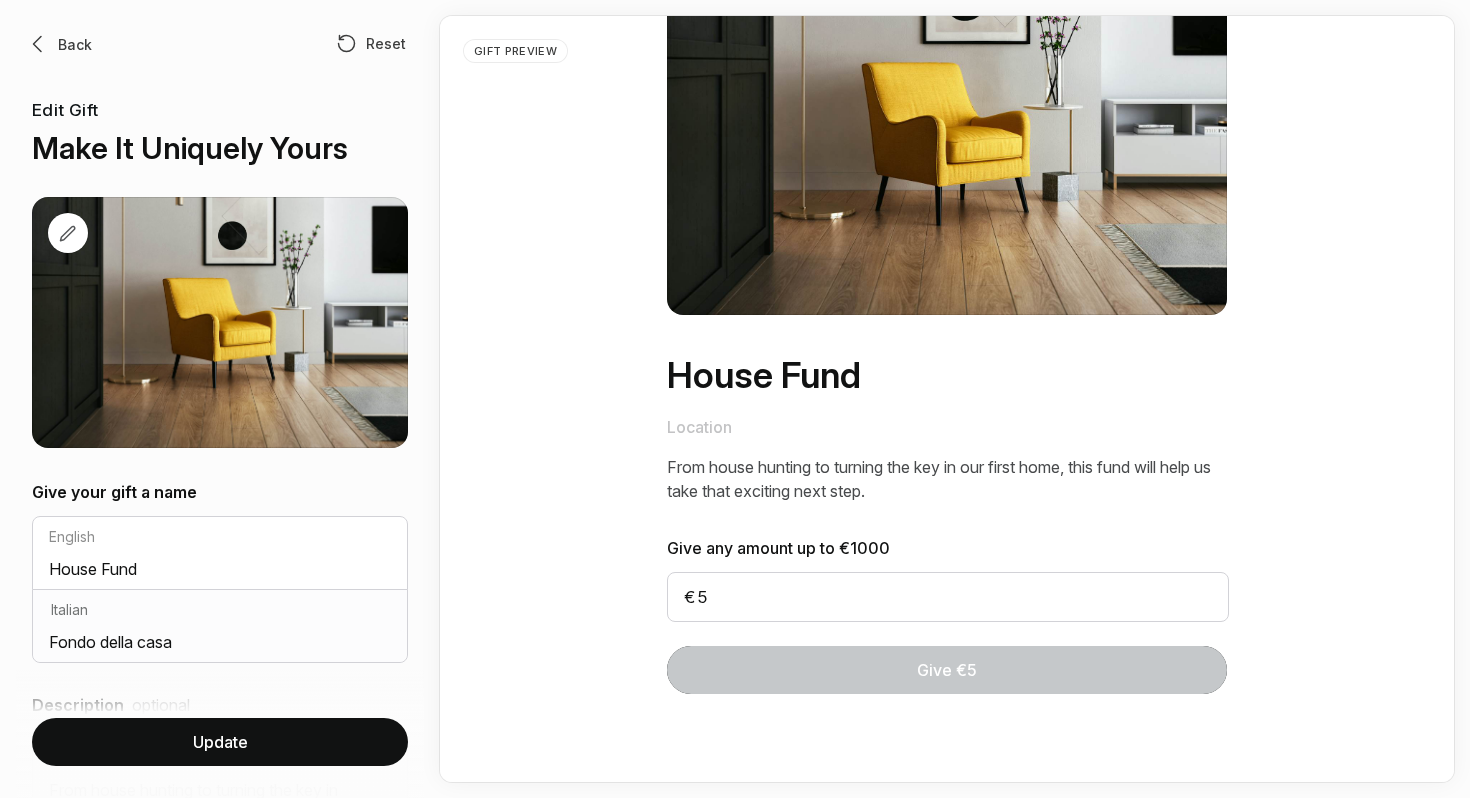 click on "Give
€5" at bounding box center (947, 670) 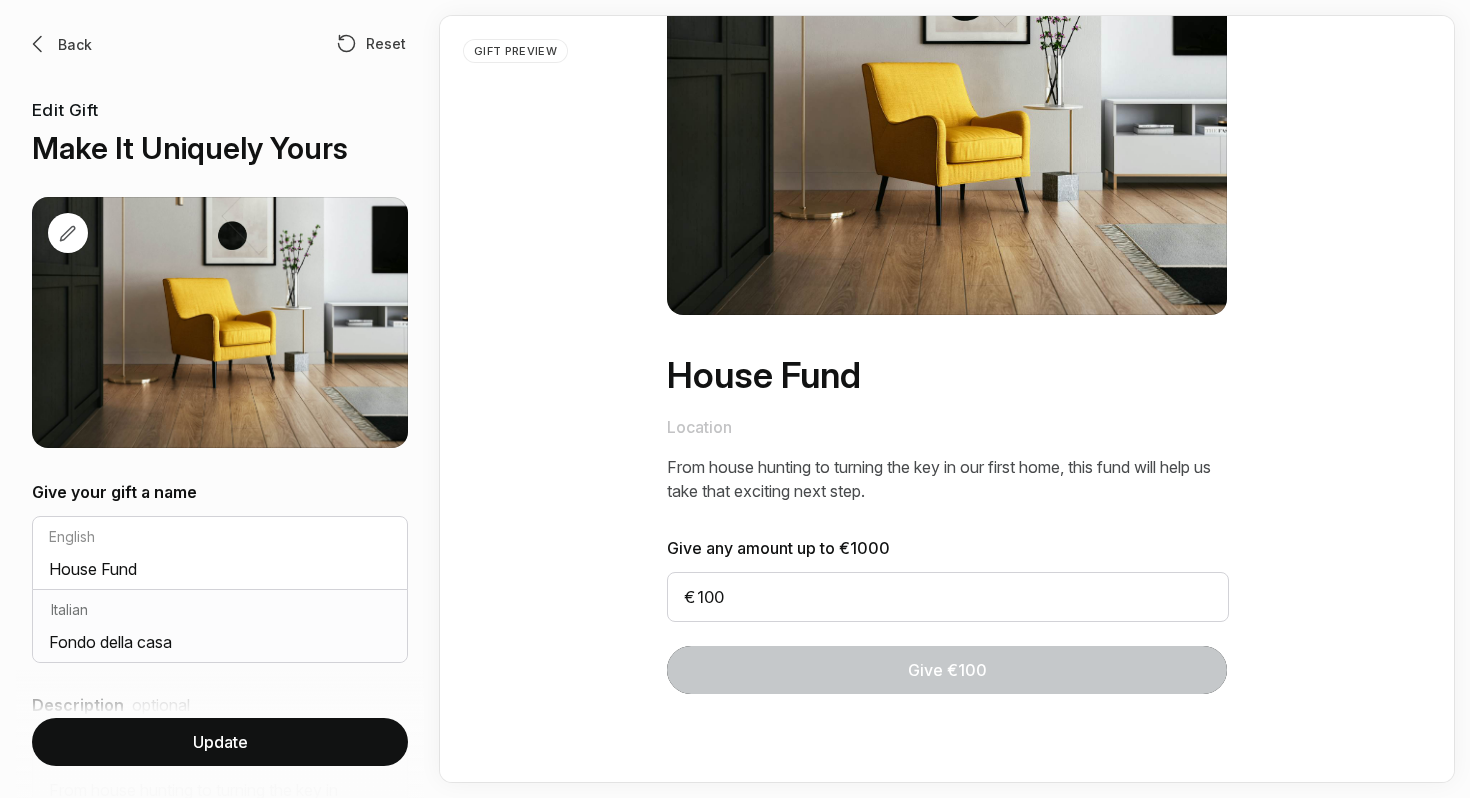 type on "100" 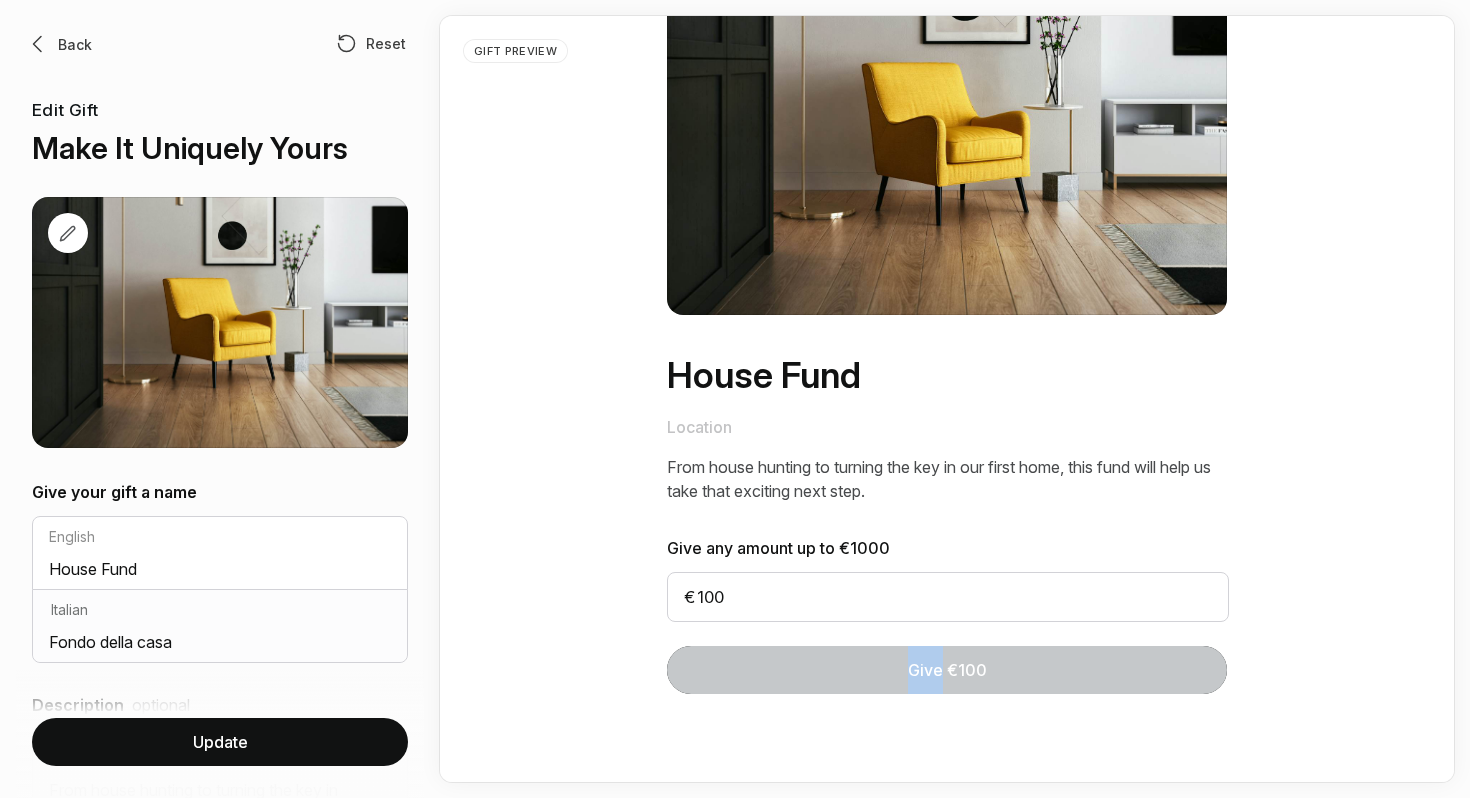 click on "Give
€100" at bounding box center (947, 670) 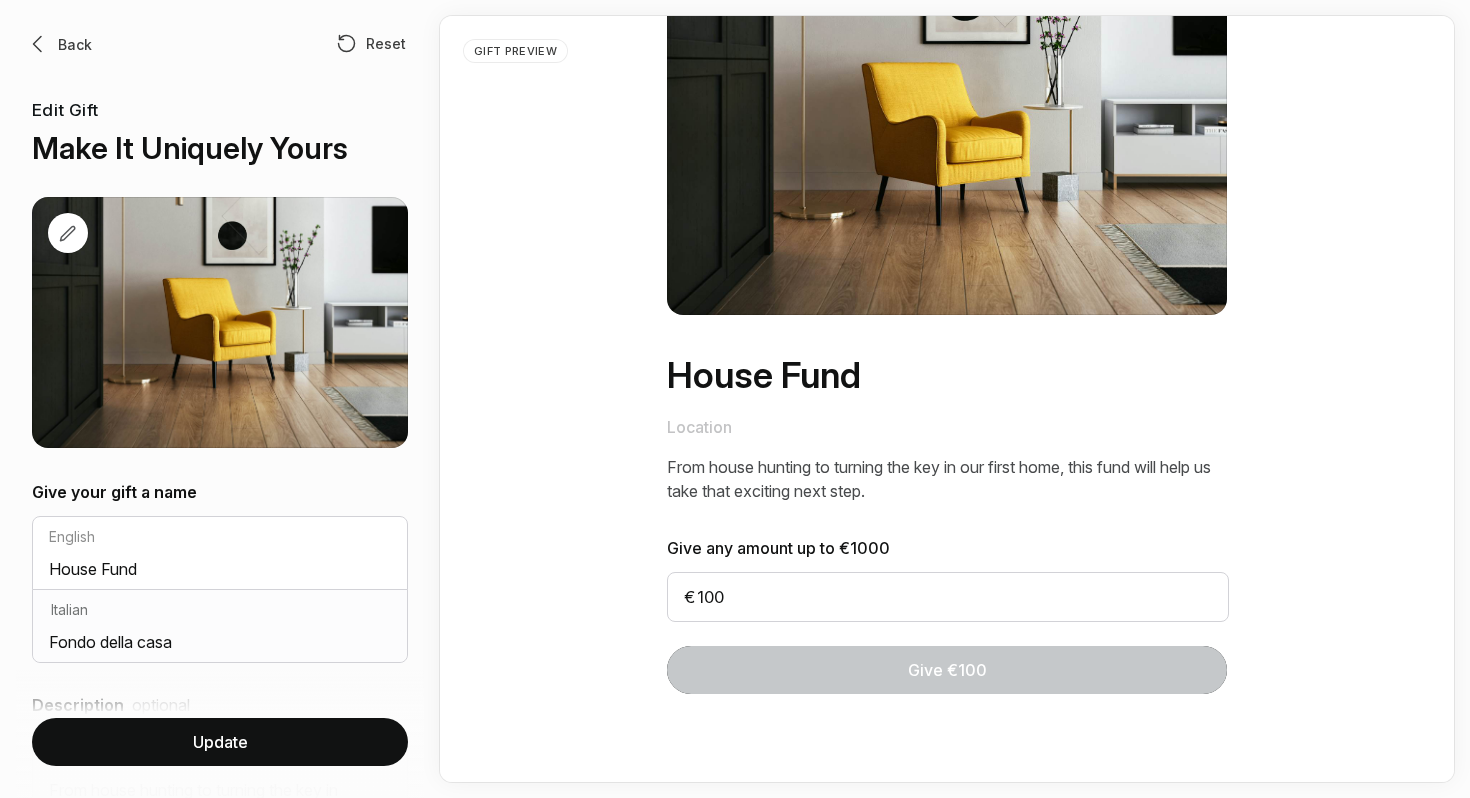 click on "Give
€1000" at bounding box center (947, 399) 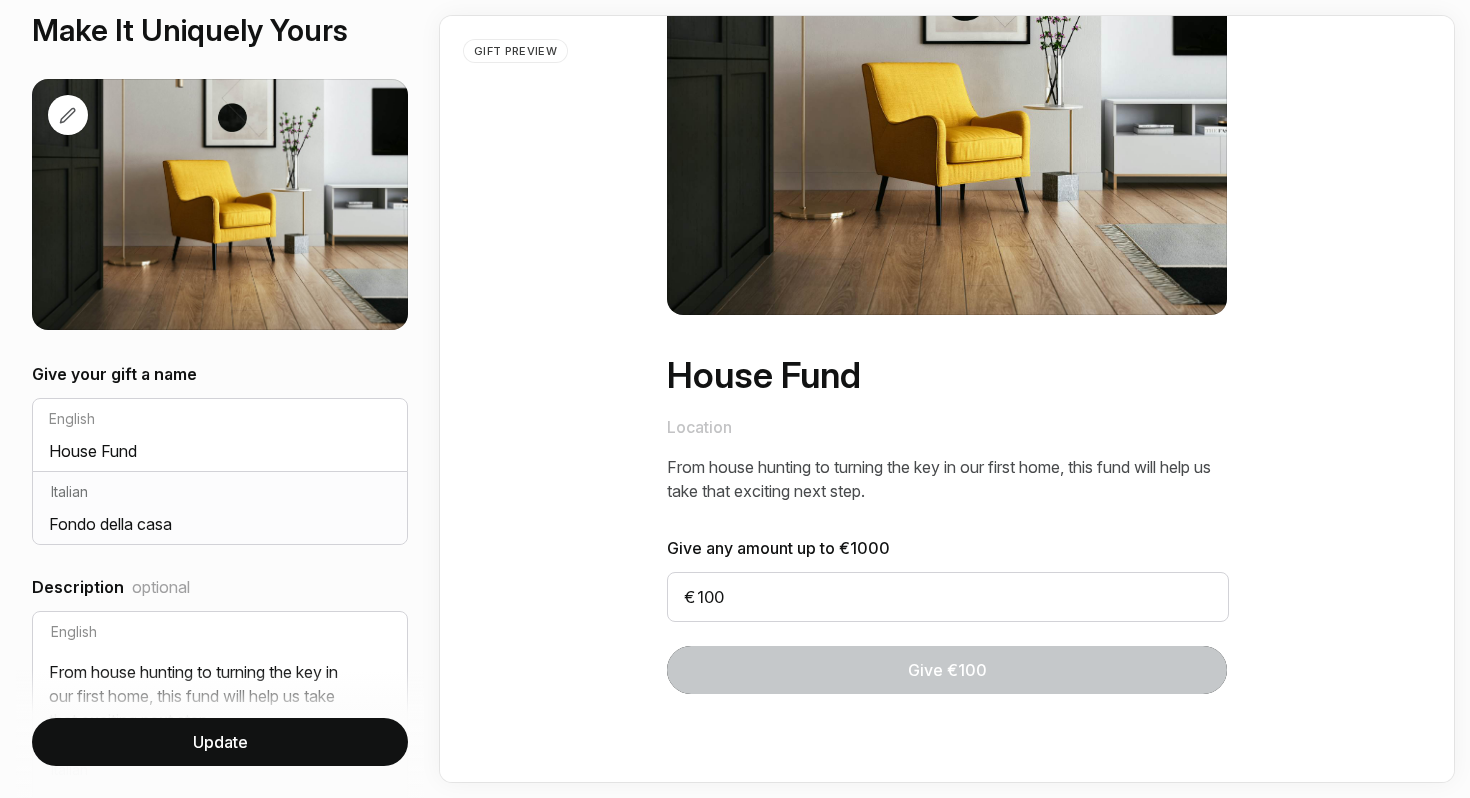 scroll, scrollTop: 255, scrollLeft: 0, axis: vertical 